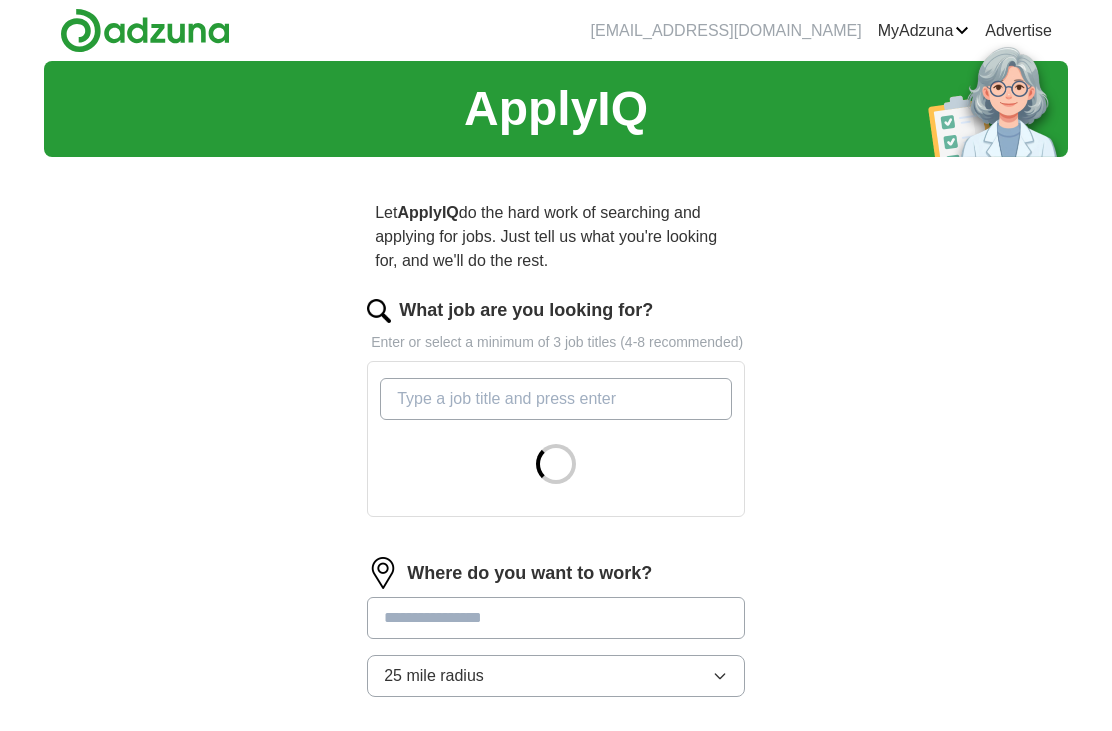 scroll, scrollTop: 0, scrollLeft: 0, axis: both 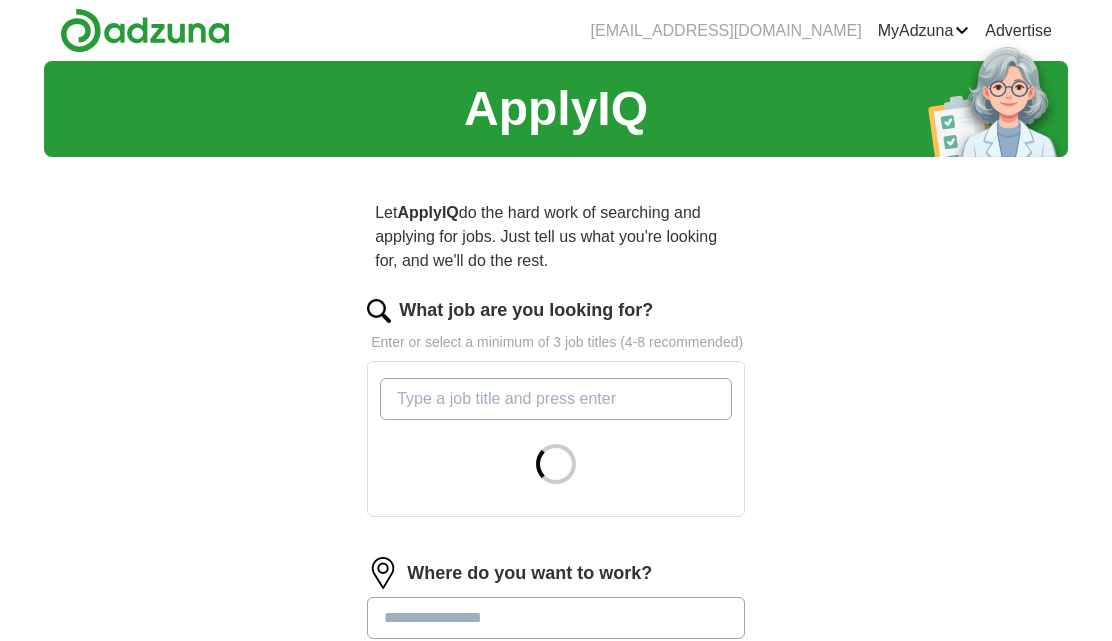 click on "What job are you looking for?" at bounding box center (556, 399) 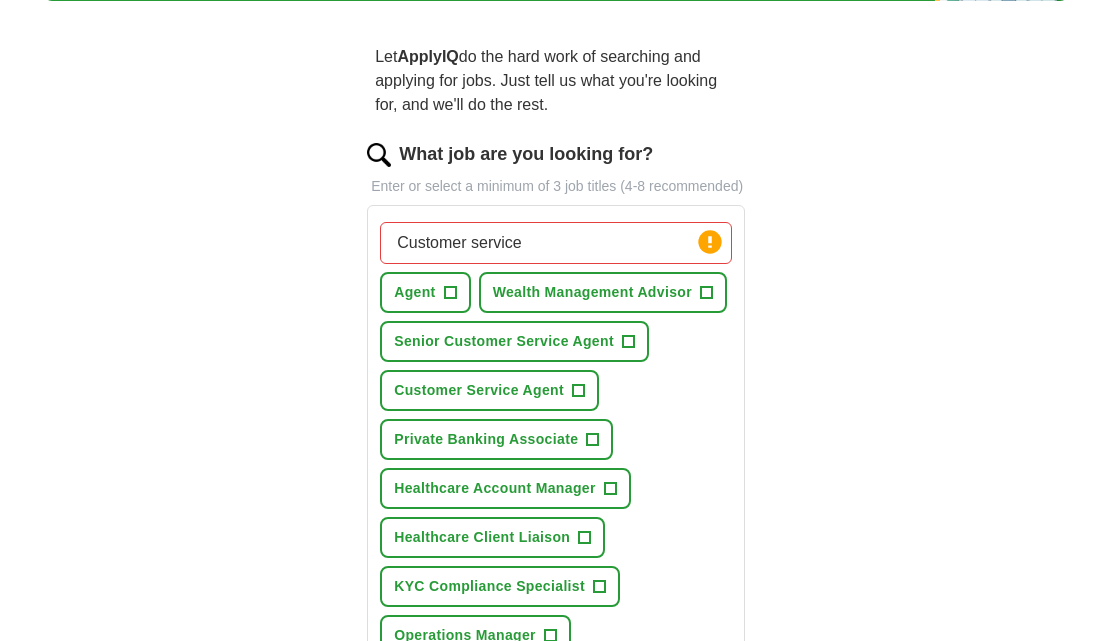 click on "Customer service" at bounding box center (556, 244) 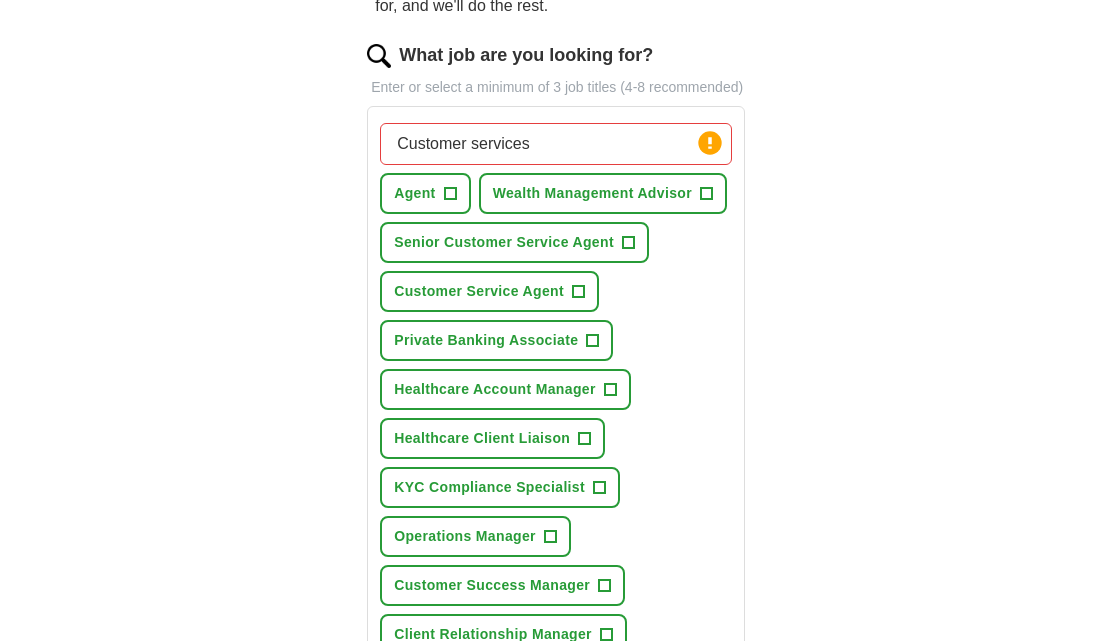 scroll, scrollTop: 252, scrollLeft: 0, axis: vertical 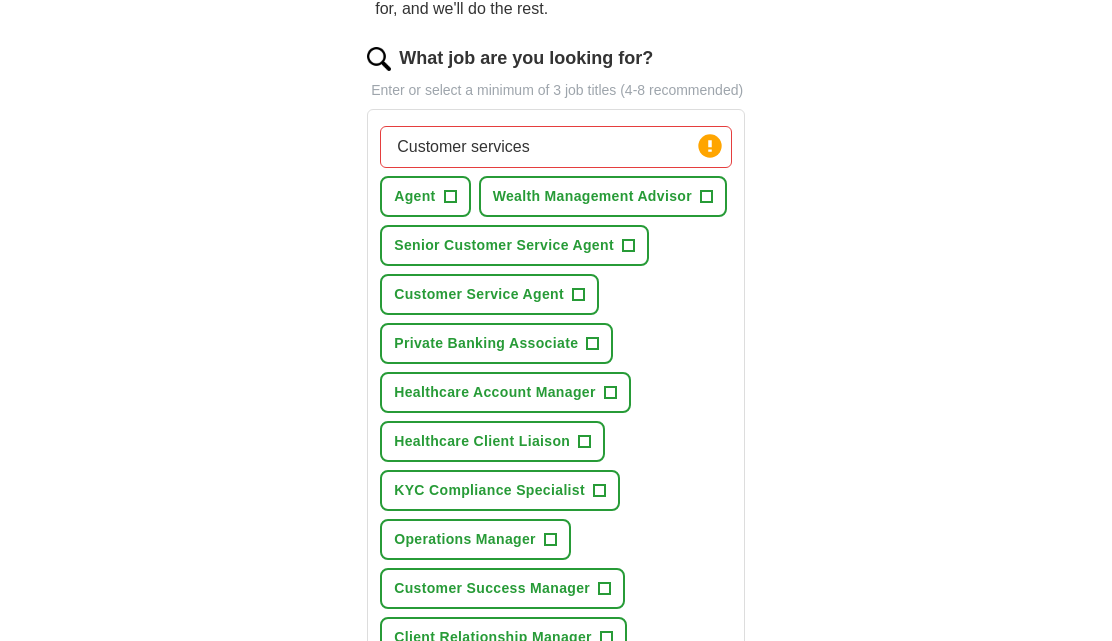 type on "Customer services" 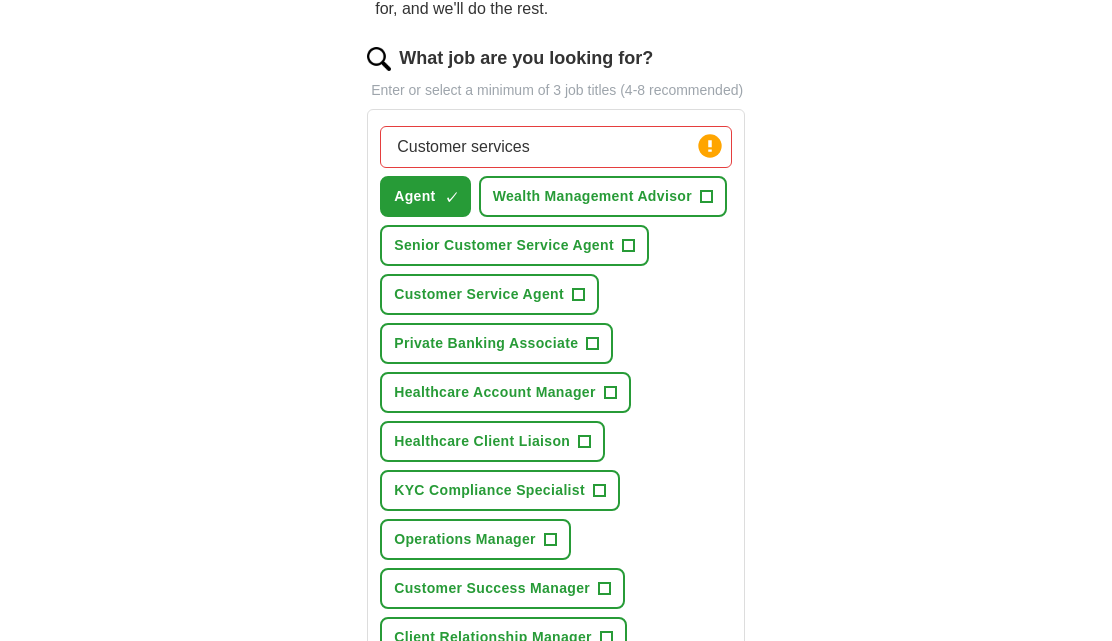 click on "Wealth Management Advisor +" at bounding box center [603, 196] 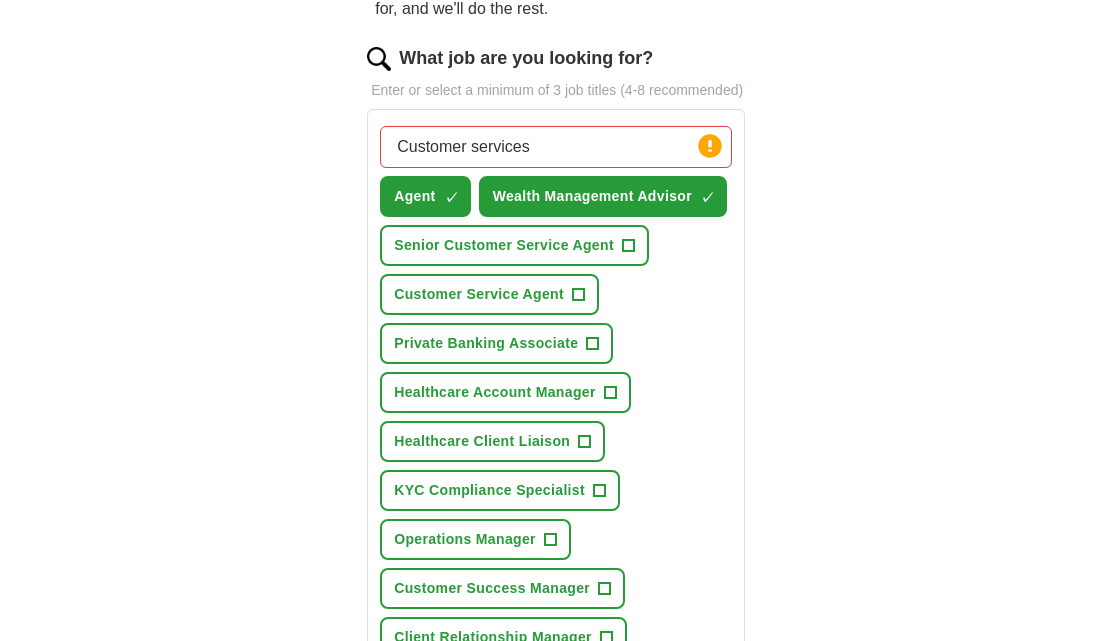 click on "Senior Customer Service Agent +" at bounding box center (514, 245) 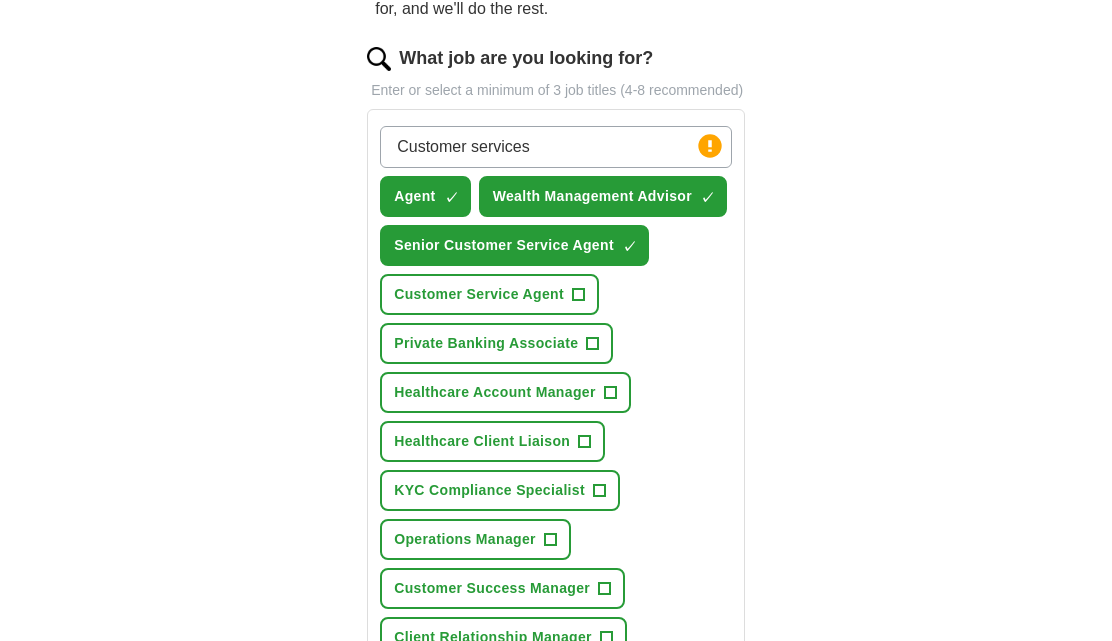 click on "Customer Service Agent +" at bounding box center (489, 294) 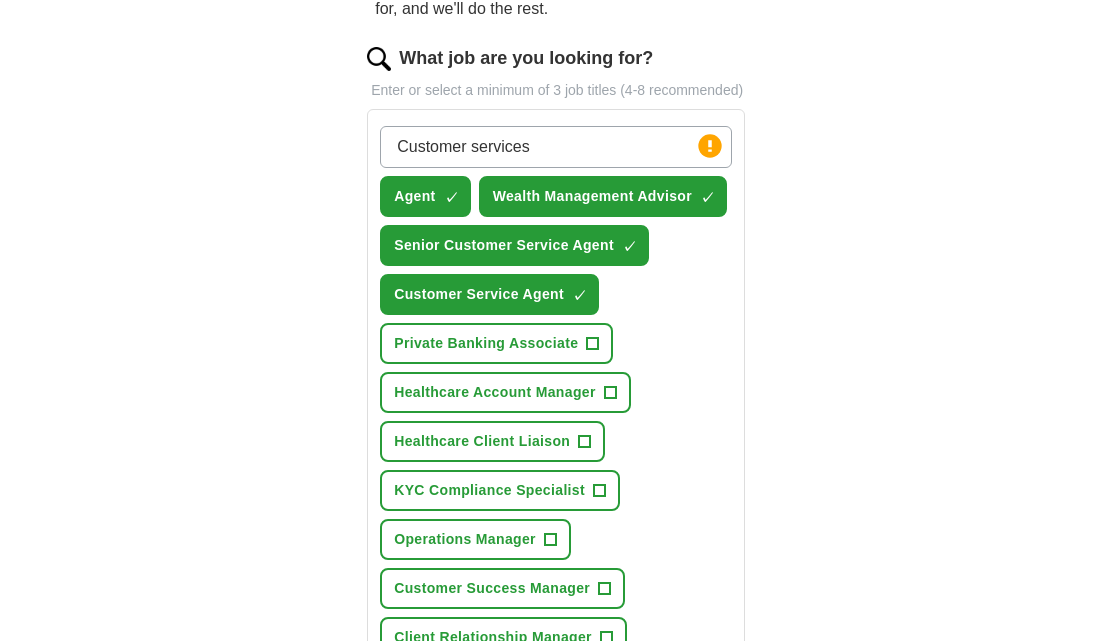 click on "Private Banking Associate +" at bounding box center (496, 343) 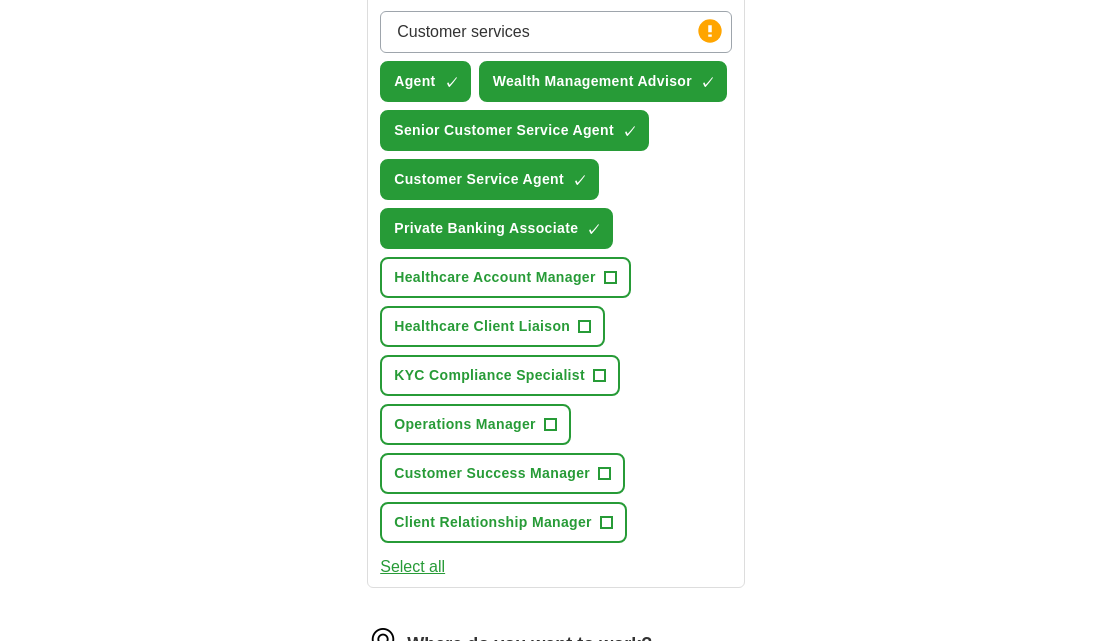 scroll, scrollTop: 369, scrollLeft: 0, axis: vertical 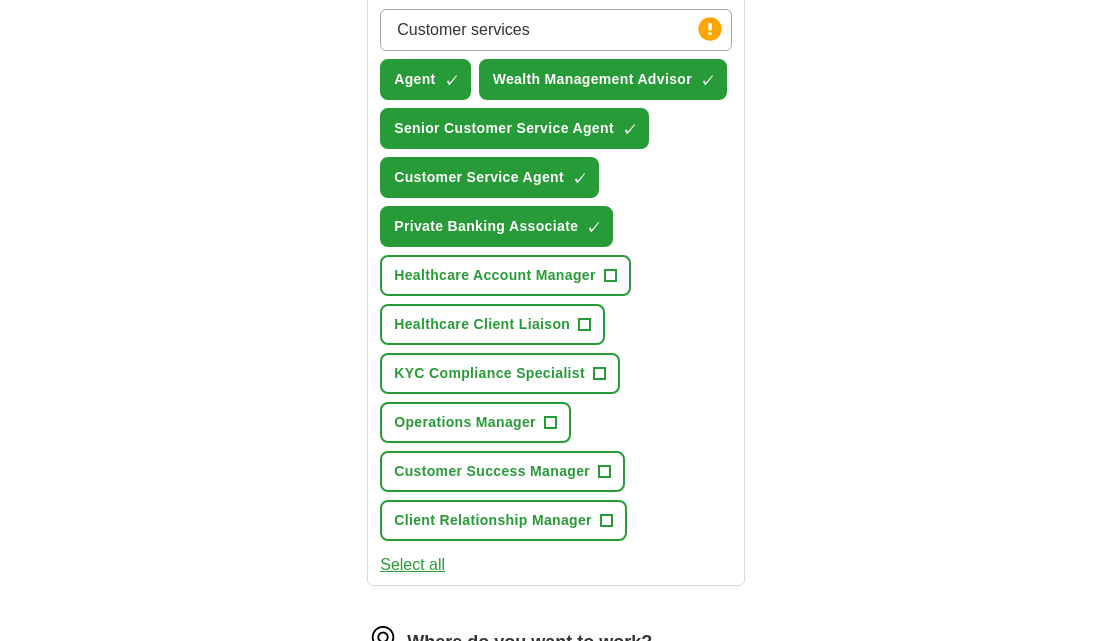 click on "Healthcare Account Manager +" at bounding box center [505, 275] 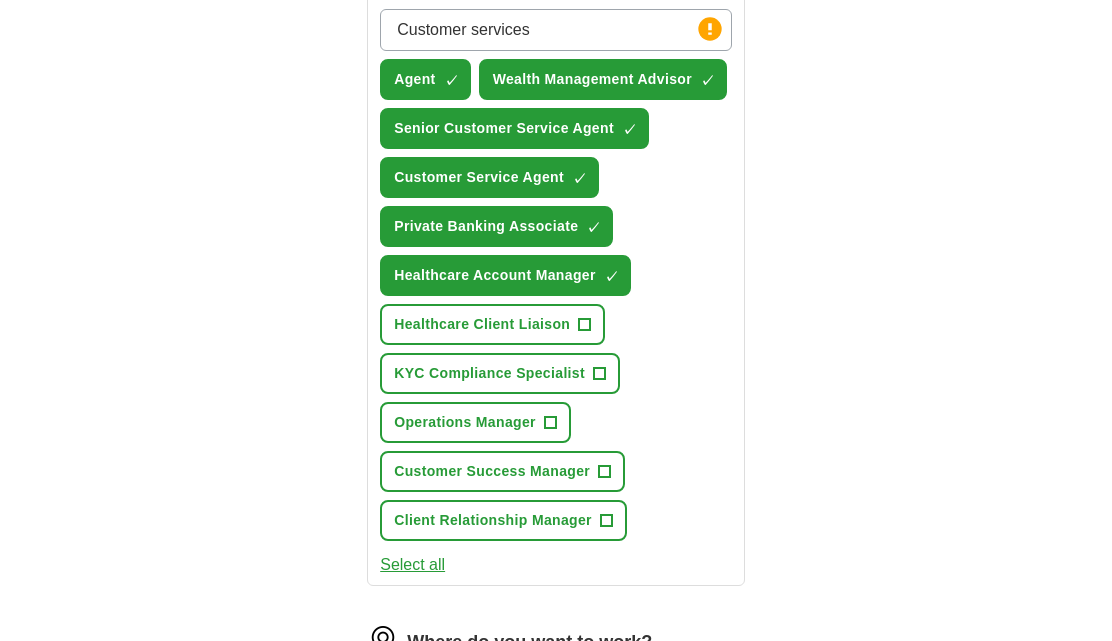 click on "Healthcare Client Liaison +" at bounding box center (492, 324) 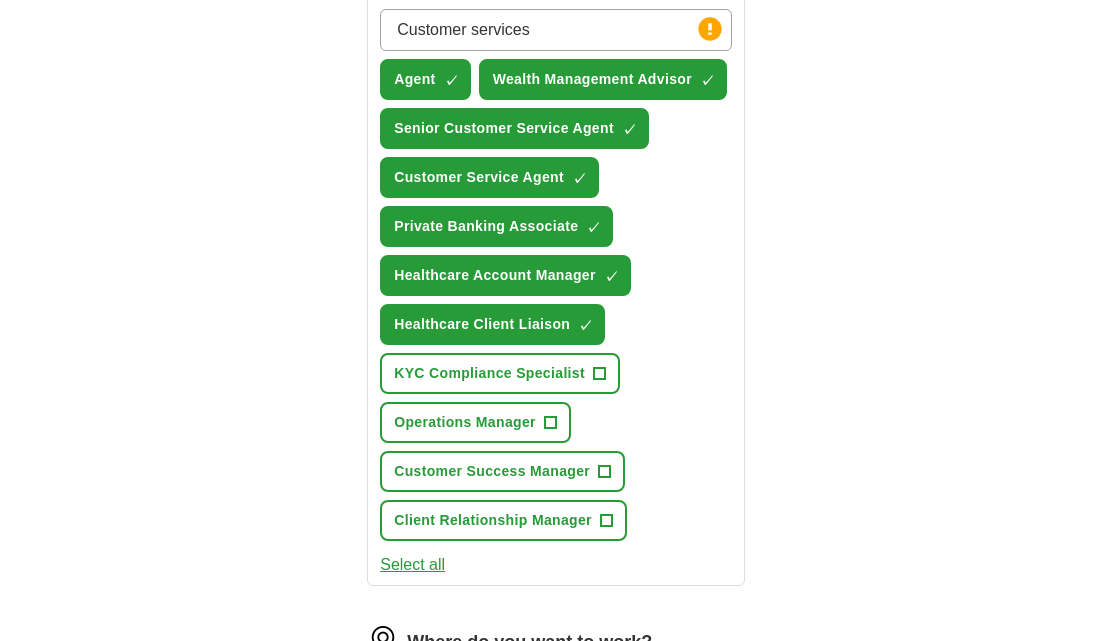 click on "KYC Compliance Specialist +" at bounding box center (500, 373) 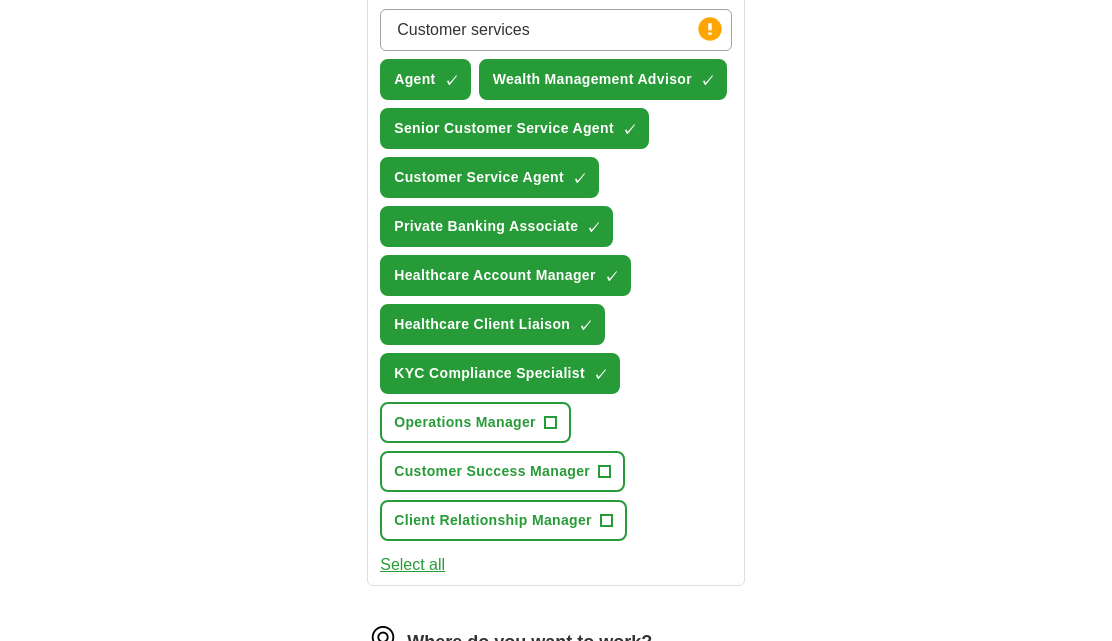 click on "Operations Manager +" at bounding box center (475, 422) 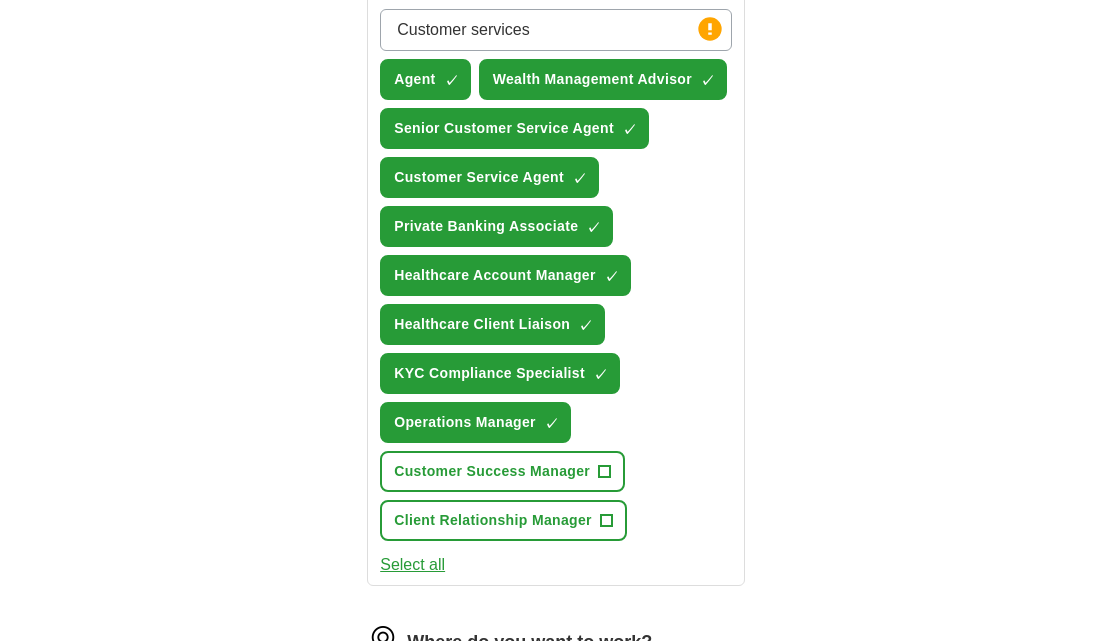 click on "+" at bounding box center [605, 472] 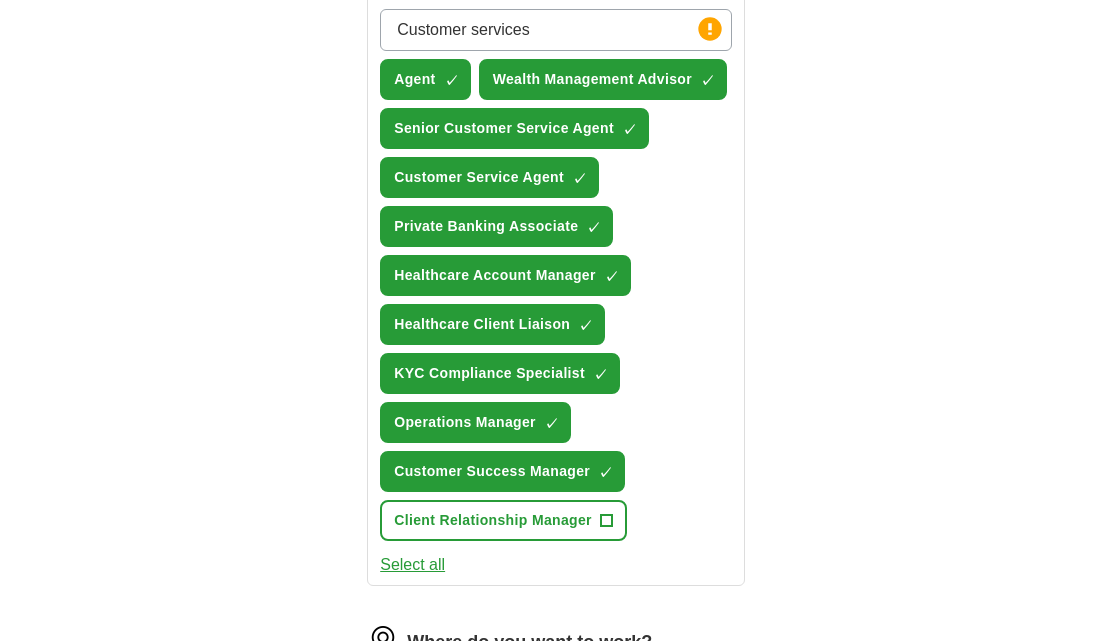 click on "+" at bounding box center (606, 521) 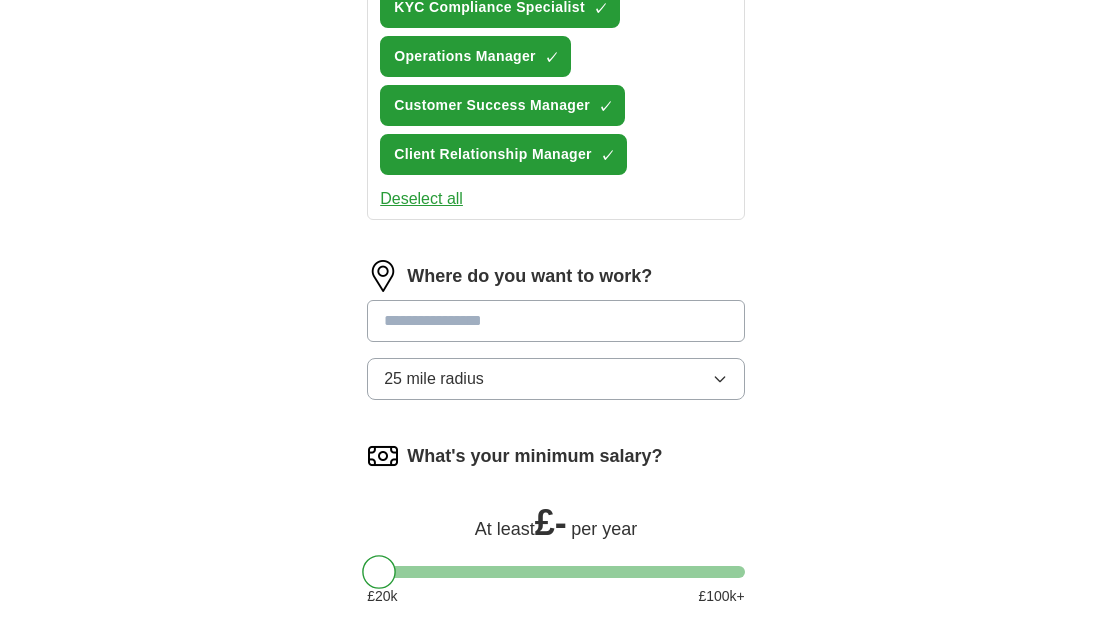 scroll, scrollTop: 739, scrollLeft: 0, axis: vertical 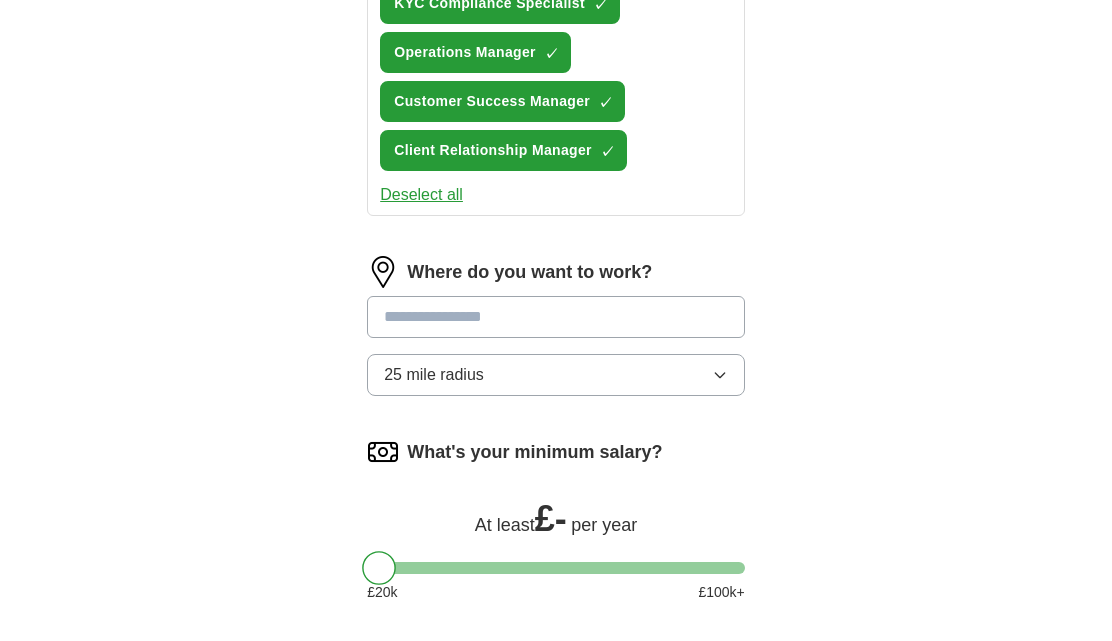 click at bounding box center [556, 317] 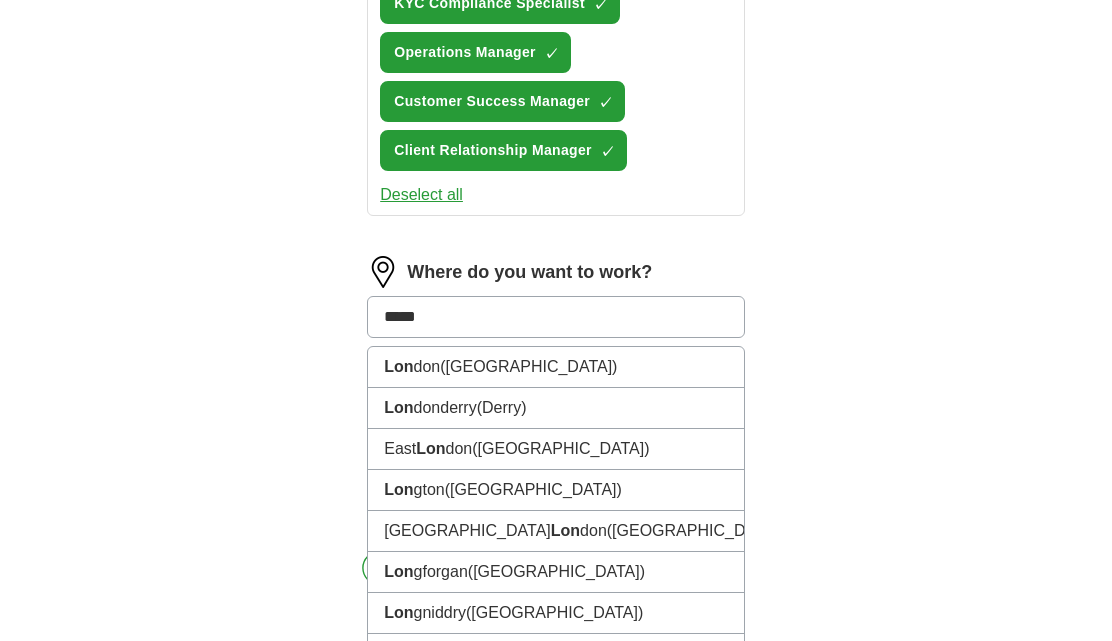 type on "******" 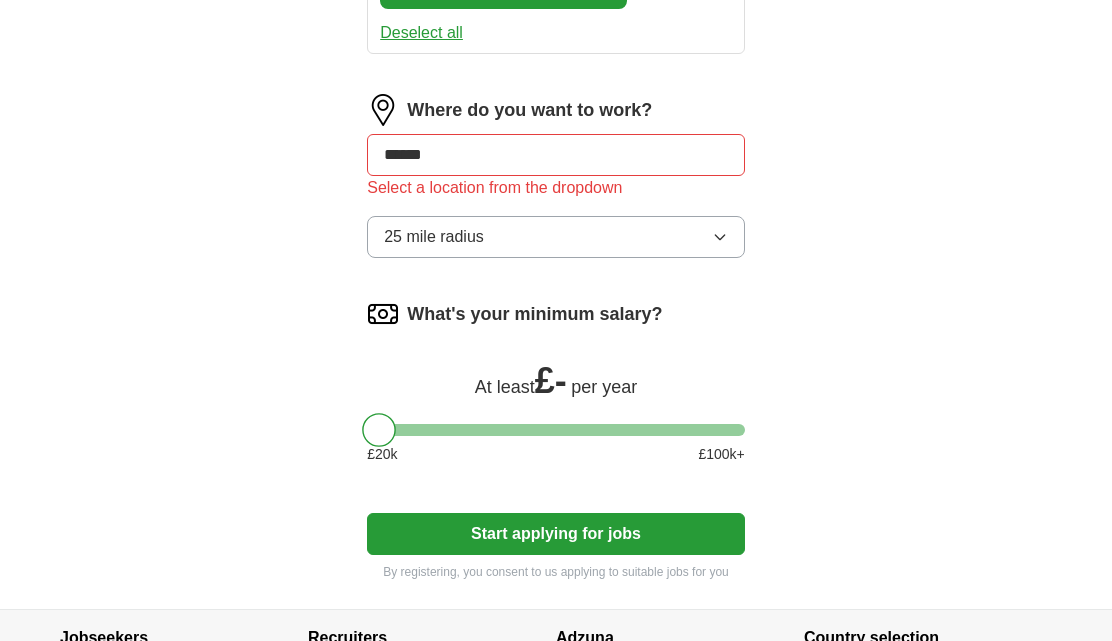 scroll, scrollTop: 903, scrollLeft: 0, axis: vertical 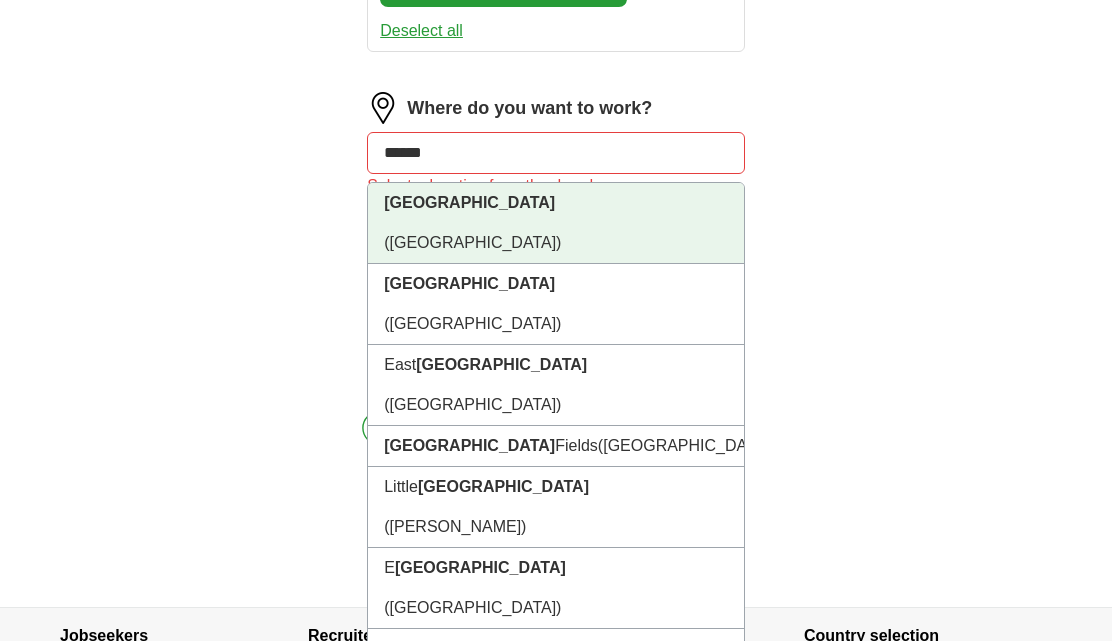 click on "[GEOGRAPHIC_DATA]   ([GEOGRAPHIC_DATA])" at bounding box center [556, 223] 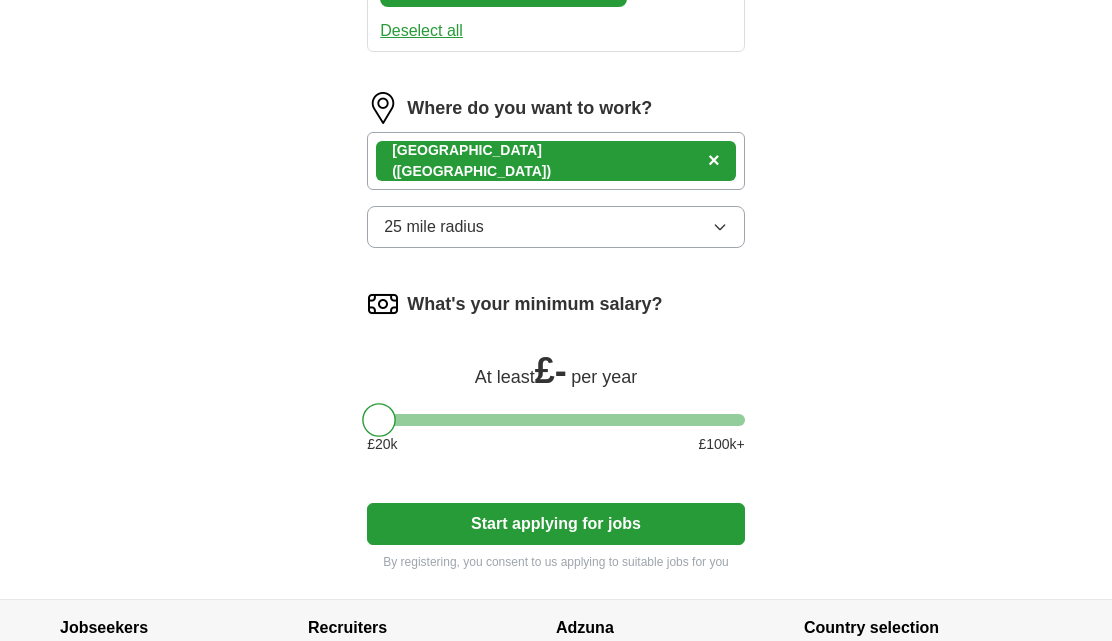 click on "25 mile radius" at bounding box center (556, 227) 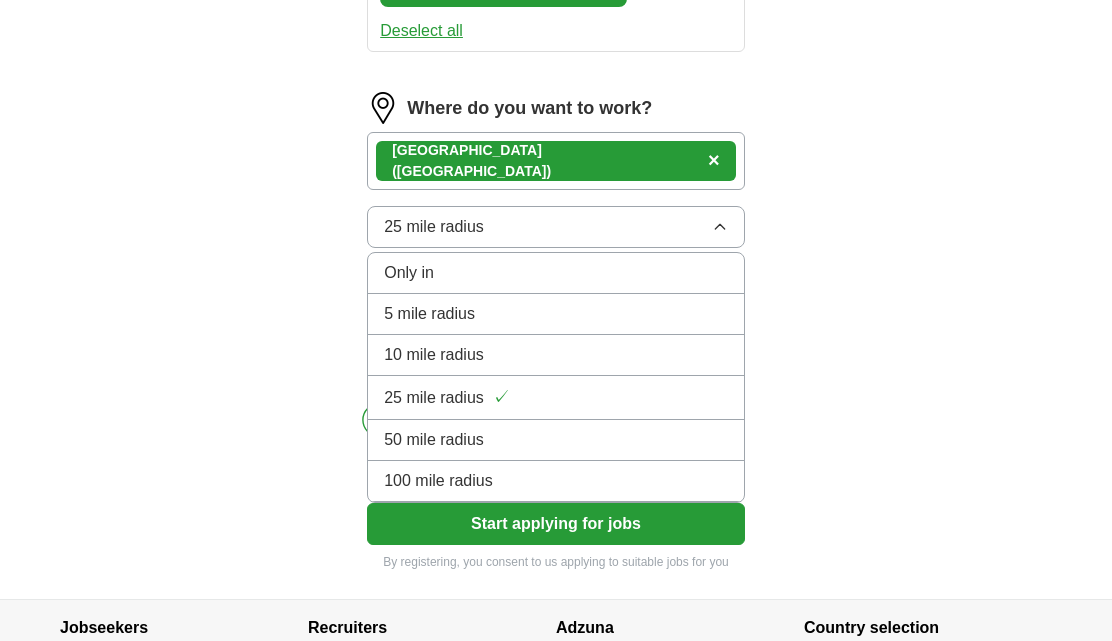 click on "10 mile radius" at bounding box center (556, 355) 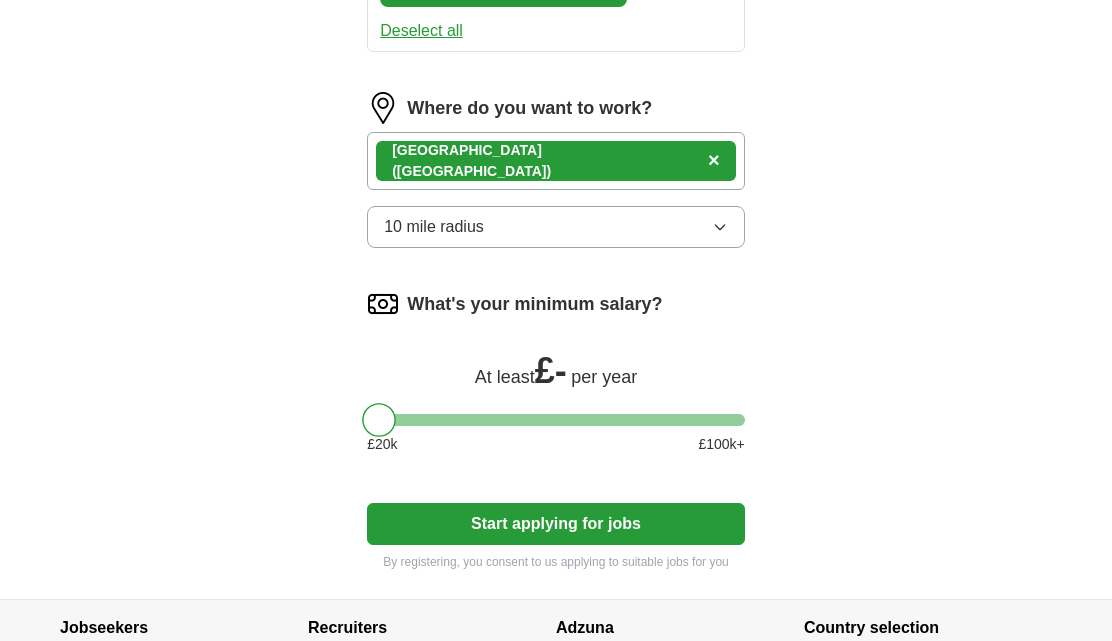 click at bounding box center [556, 420] 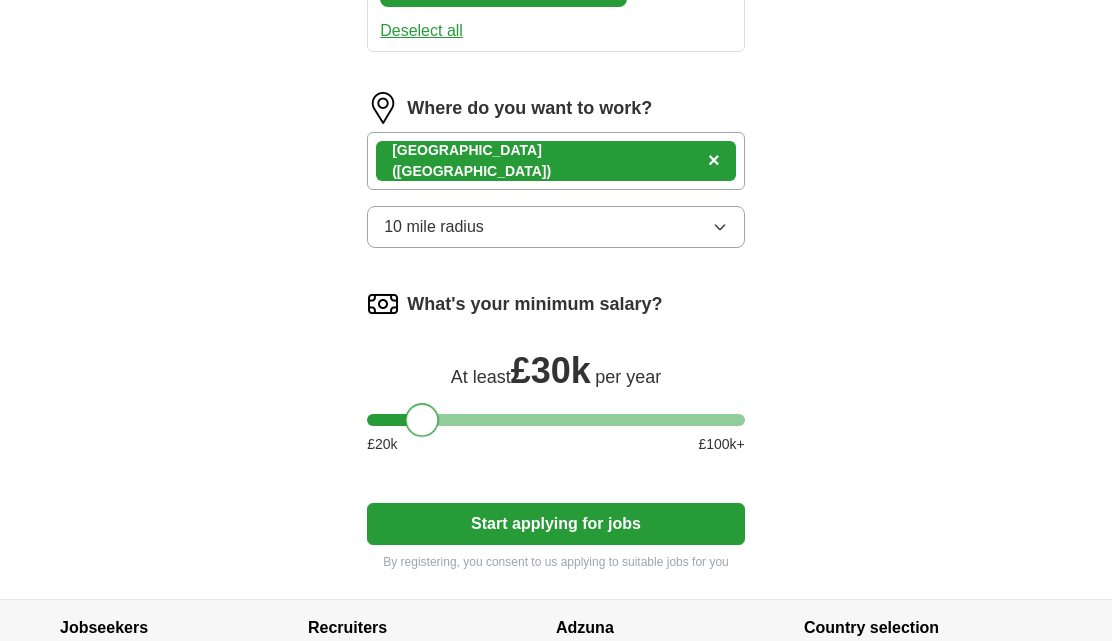 click on "Start applying for jobs" at bounding box center (556, 524) 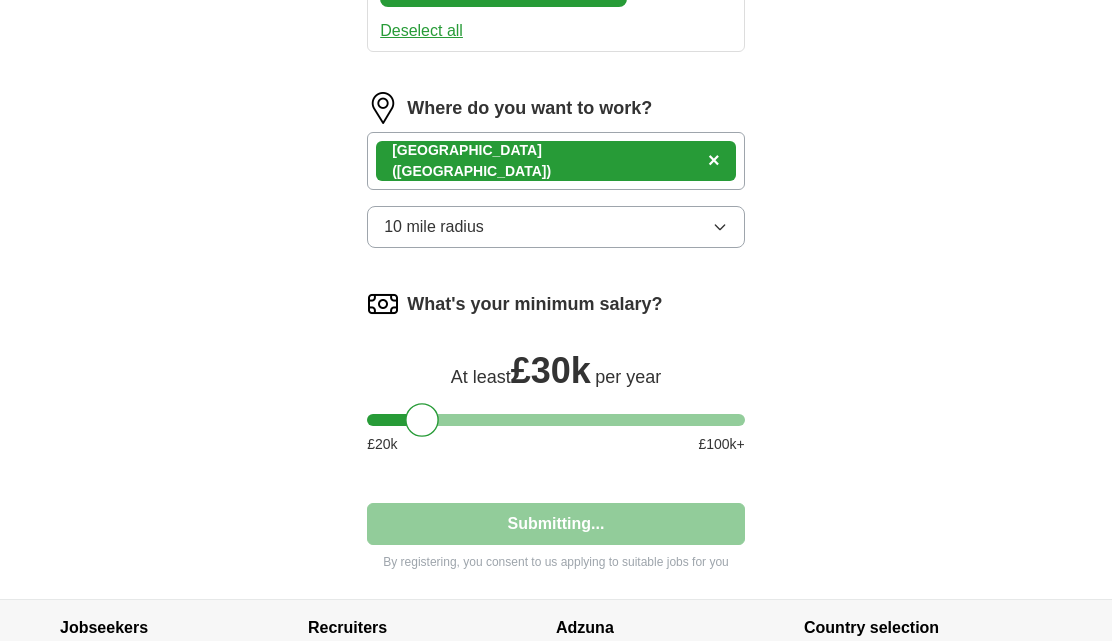 select on "**" 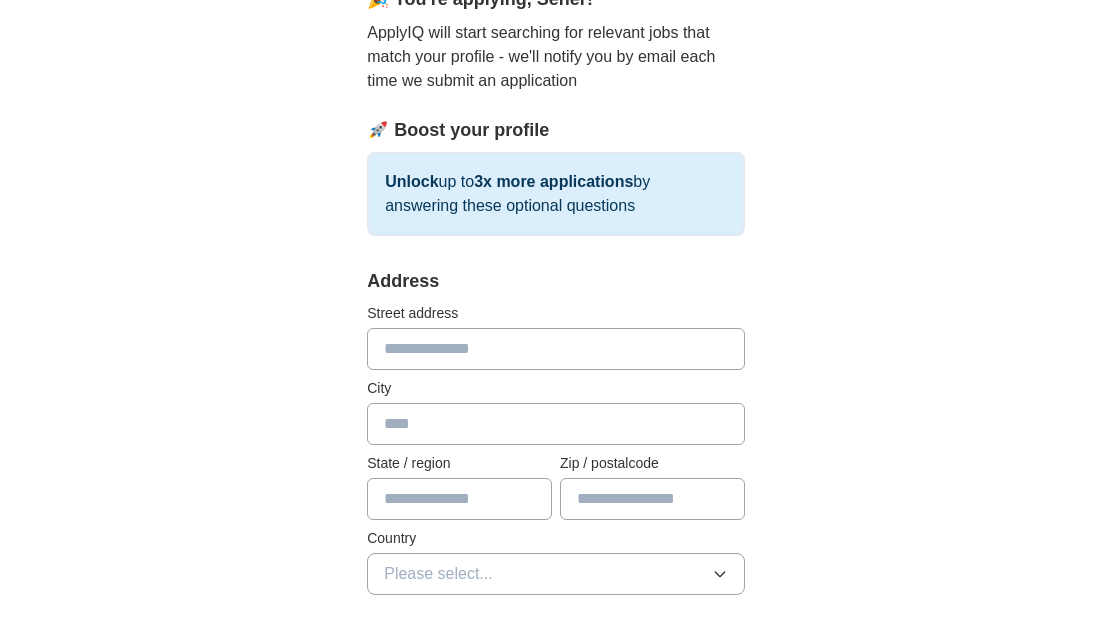 scroll, scrollTop: 207, scrollLeft: 0, axis: vertical 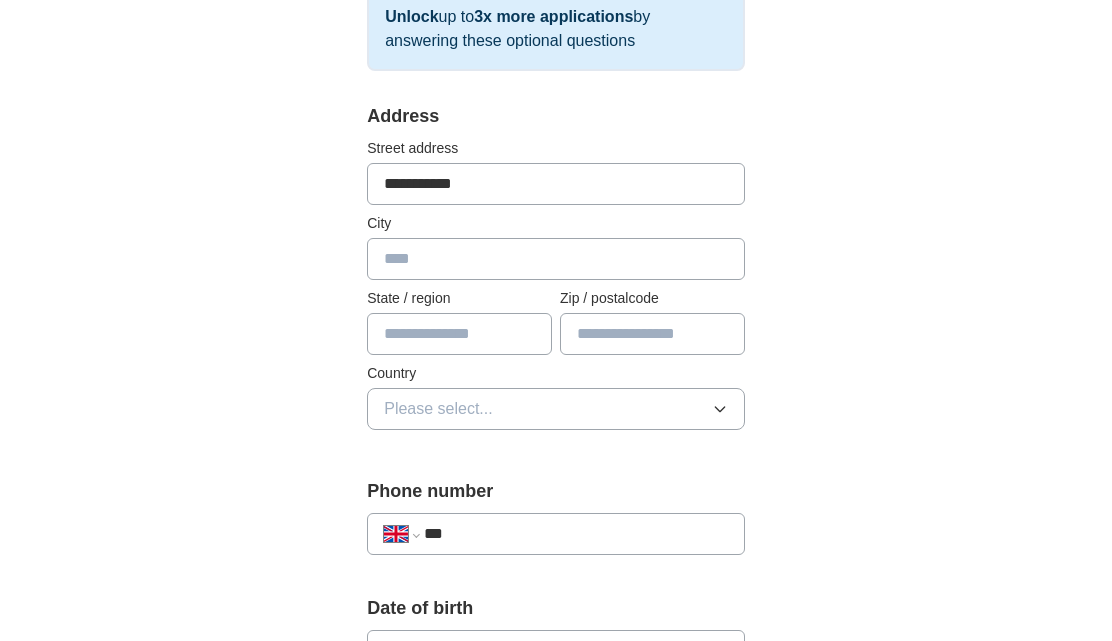 type on "**********" 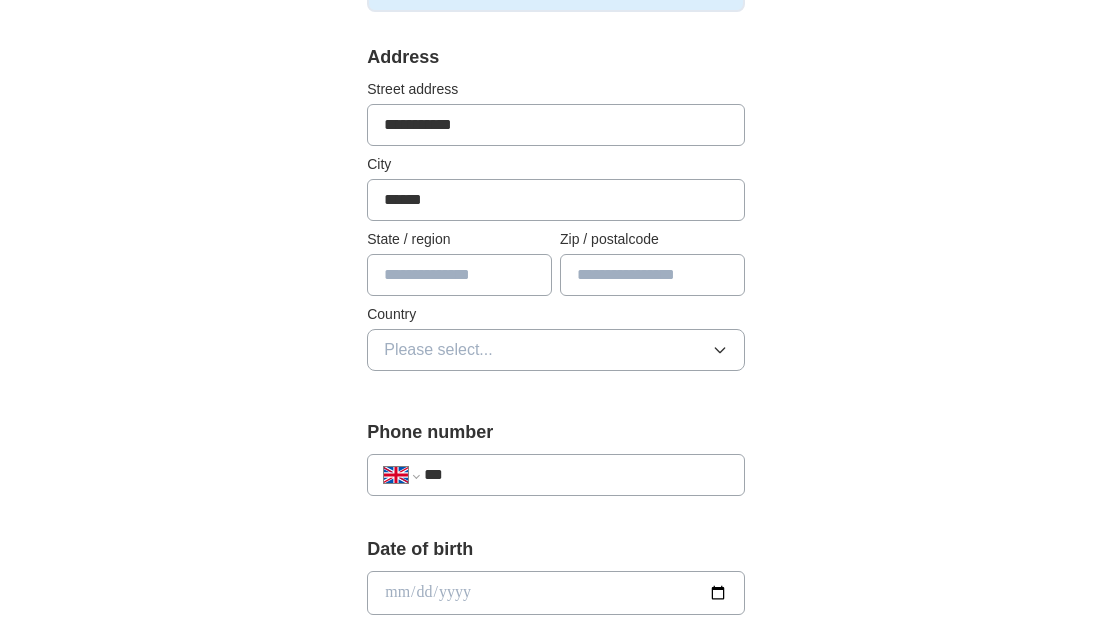 scroll, scrollTop: 490, scrollLeft: 0, axis: vertical 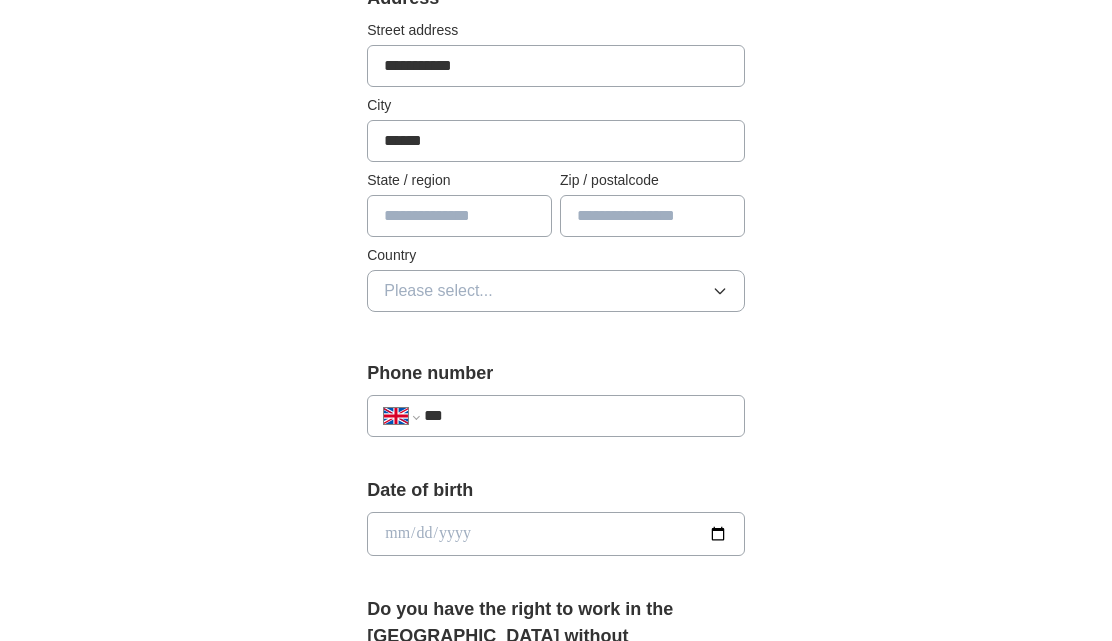 type on "******" 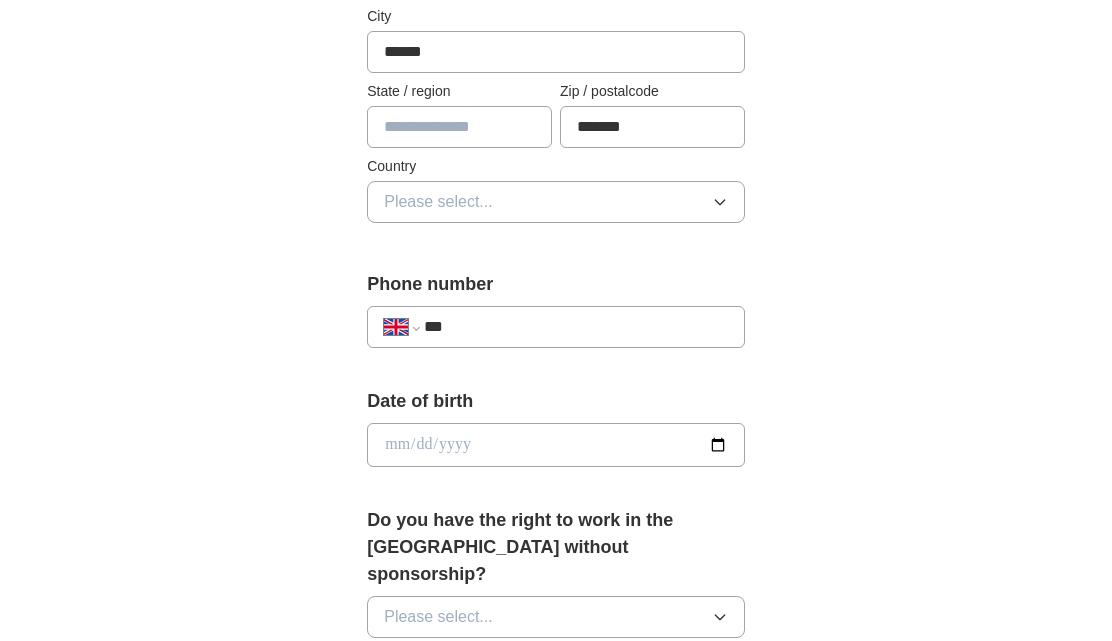scroll, scrollTop: 580, scrollLeft: 0, axis: vertical 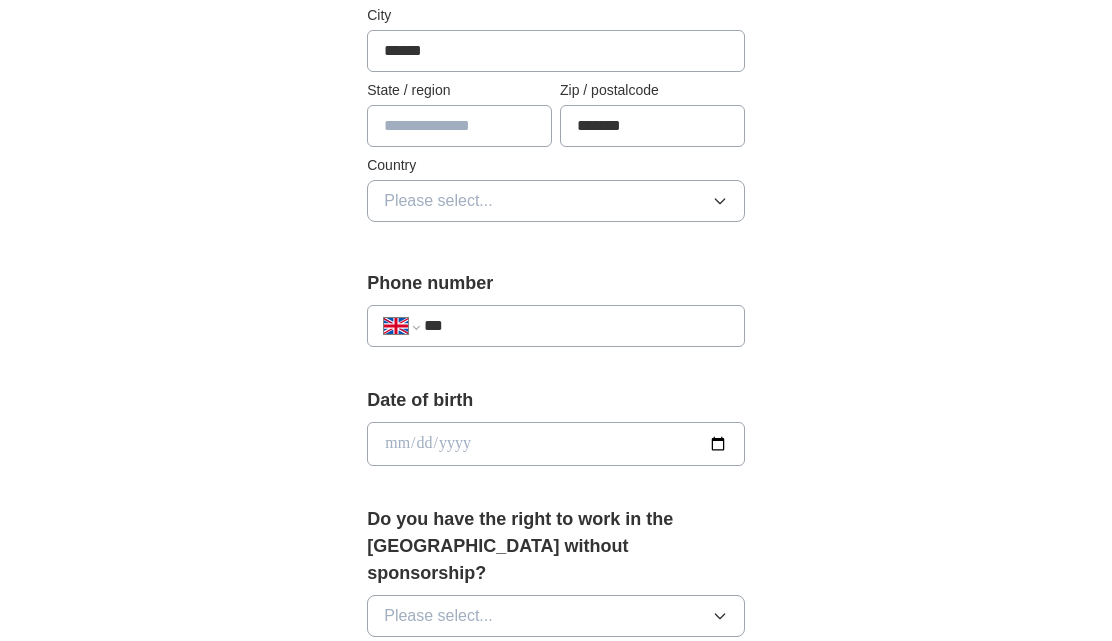 type on "*******" 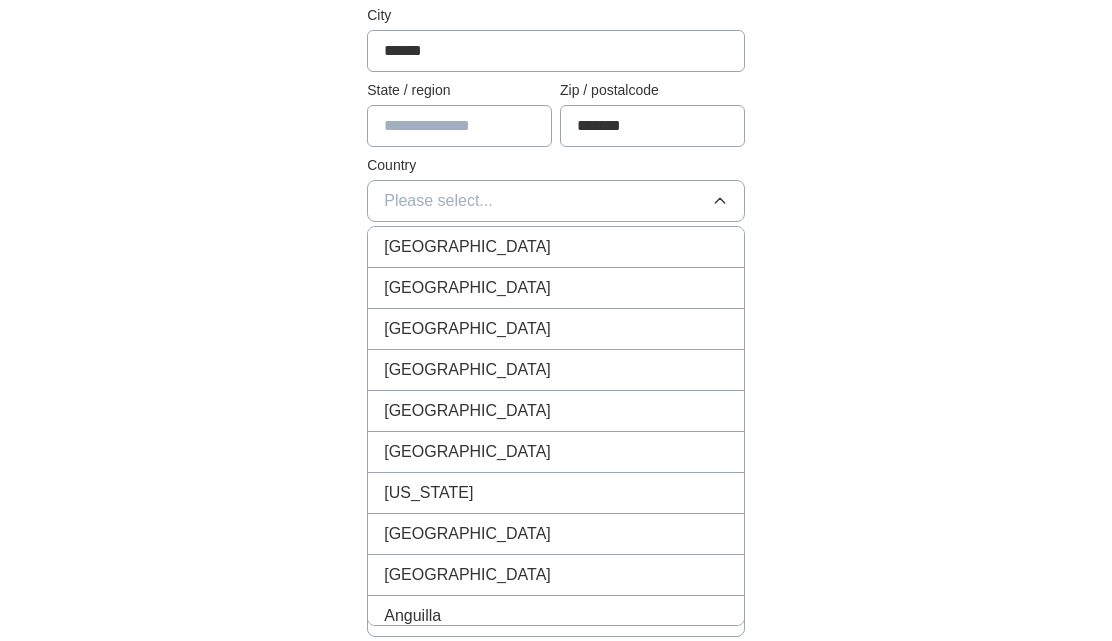 click on "[GEOGRAPHIC_DATA]" at bounding box center (556, 247) 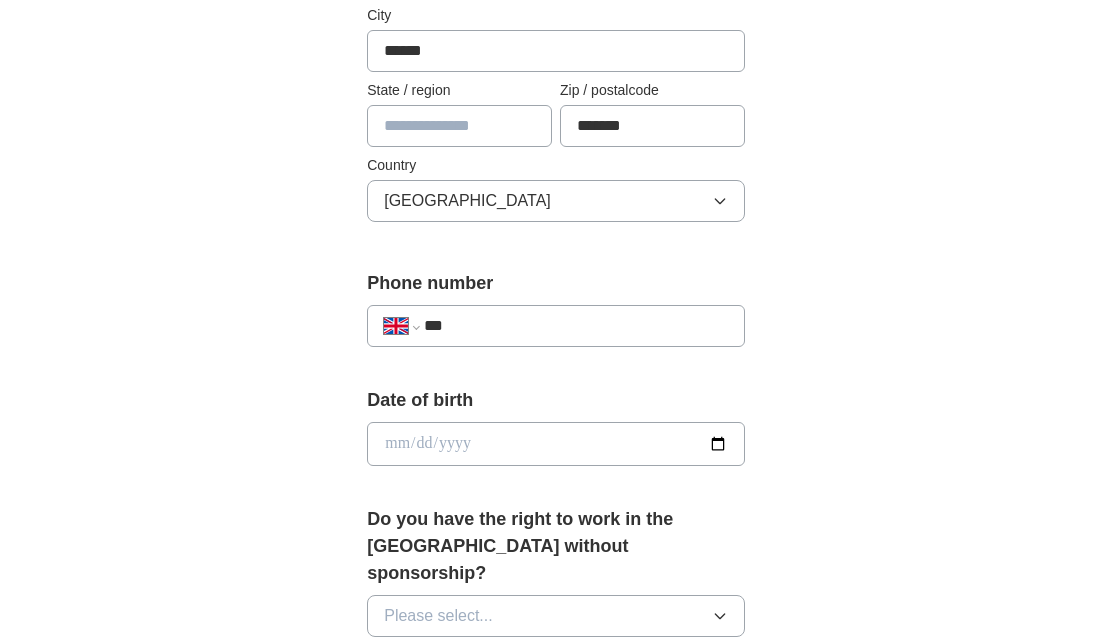 click on "***" at bounding box center (576, 326) 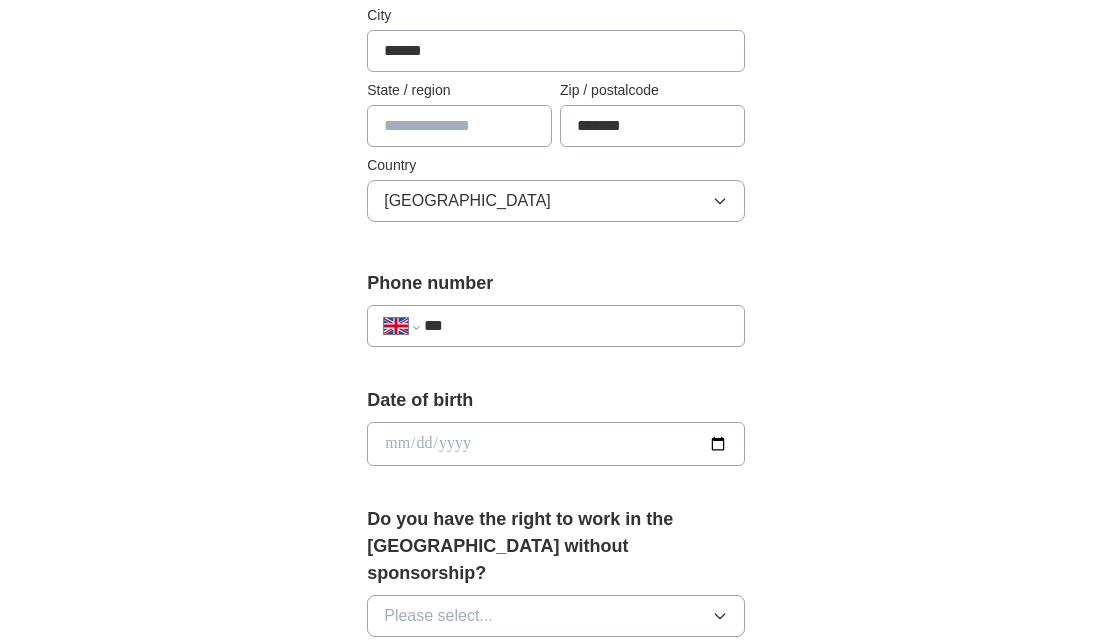 type on "**********" 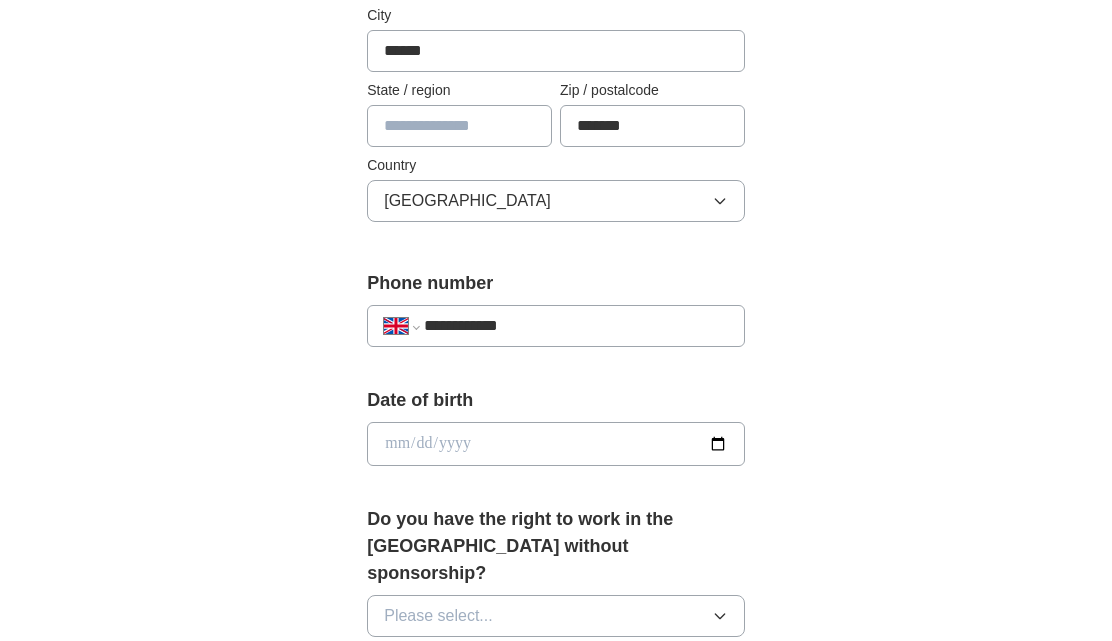 select on "**" 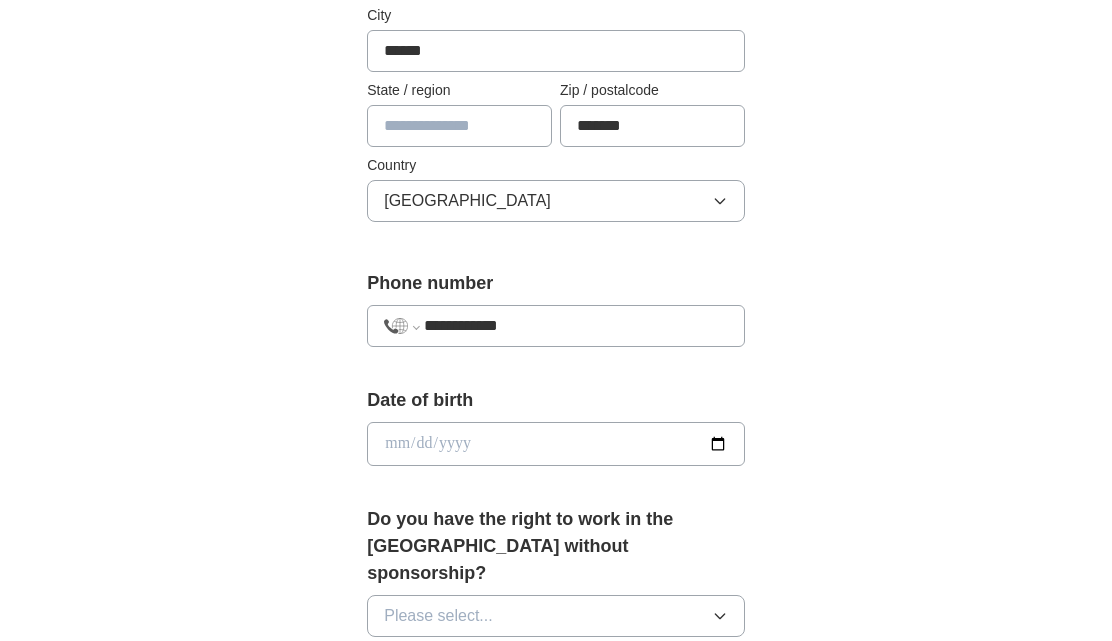 click on "**********" at bounding box center (576, 326) 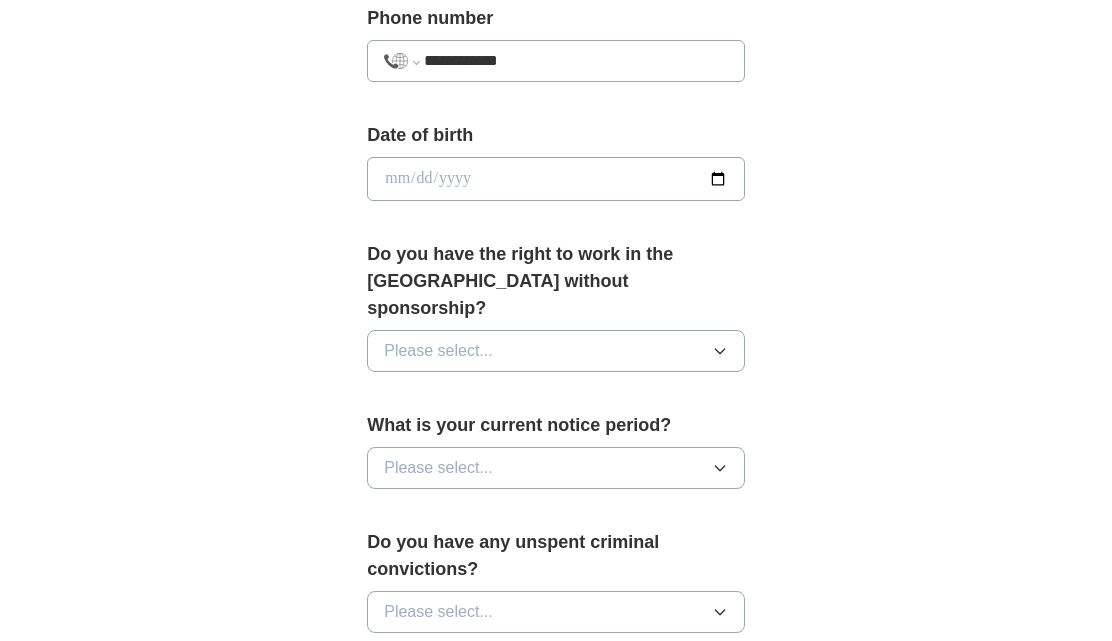 scroll, scrollTop: 847, scrollLeft: 0, axis: vertical 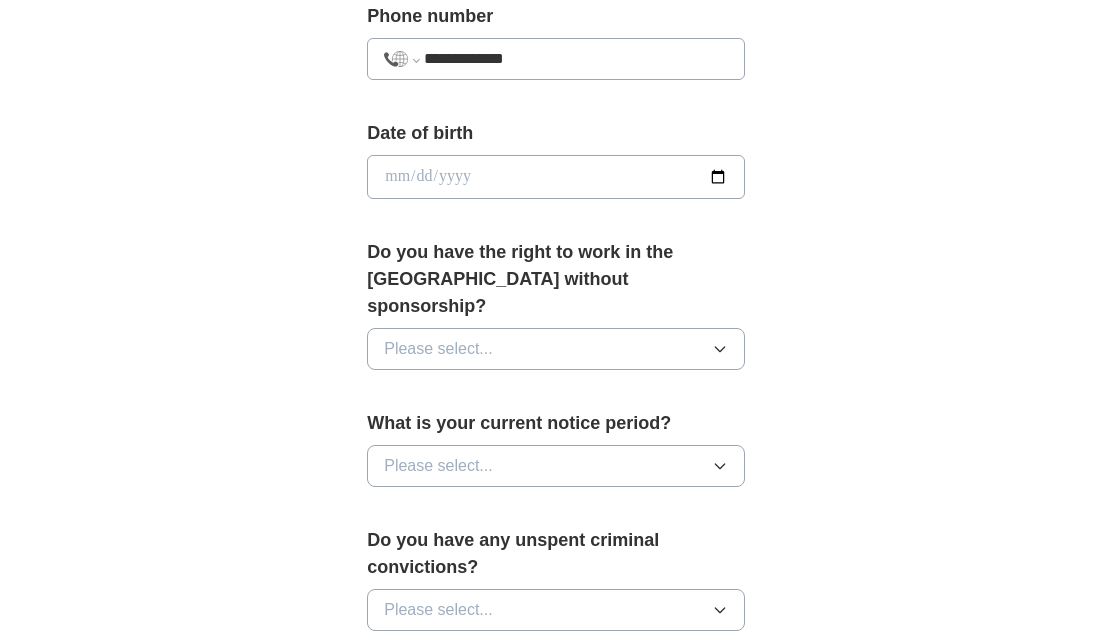 type on "**********" 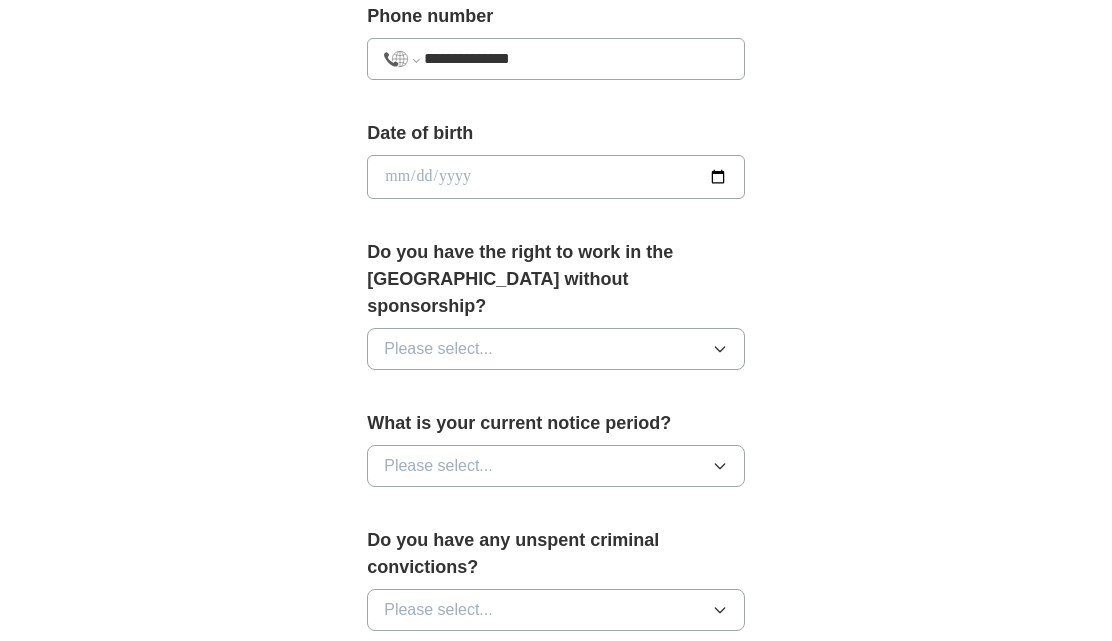 select on "**" 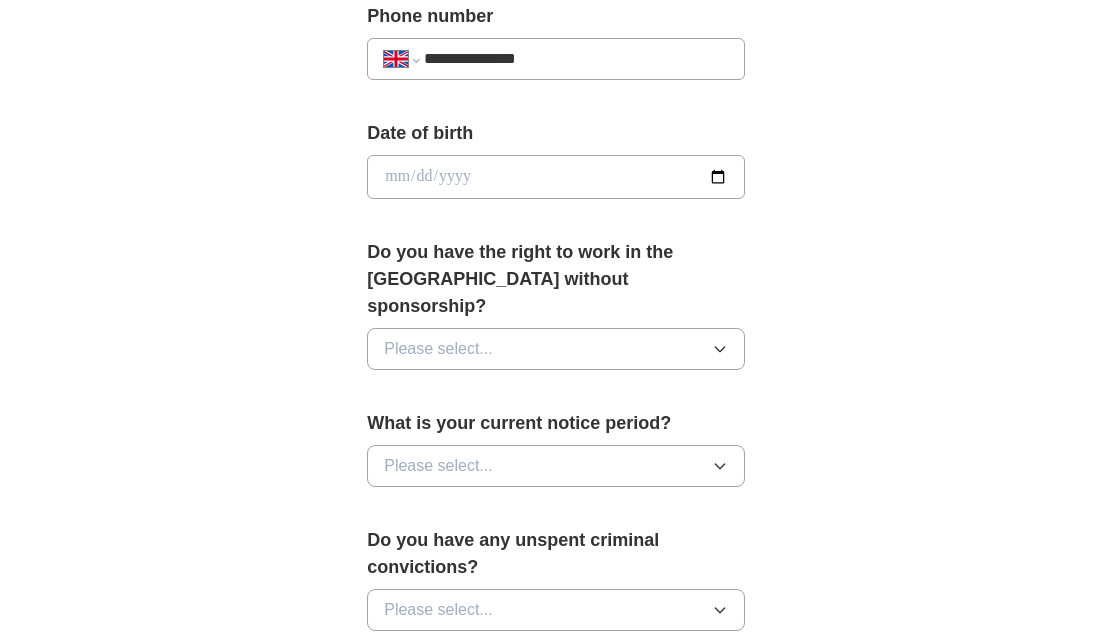 type on "**********" 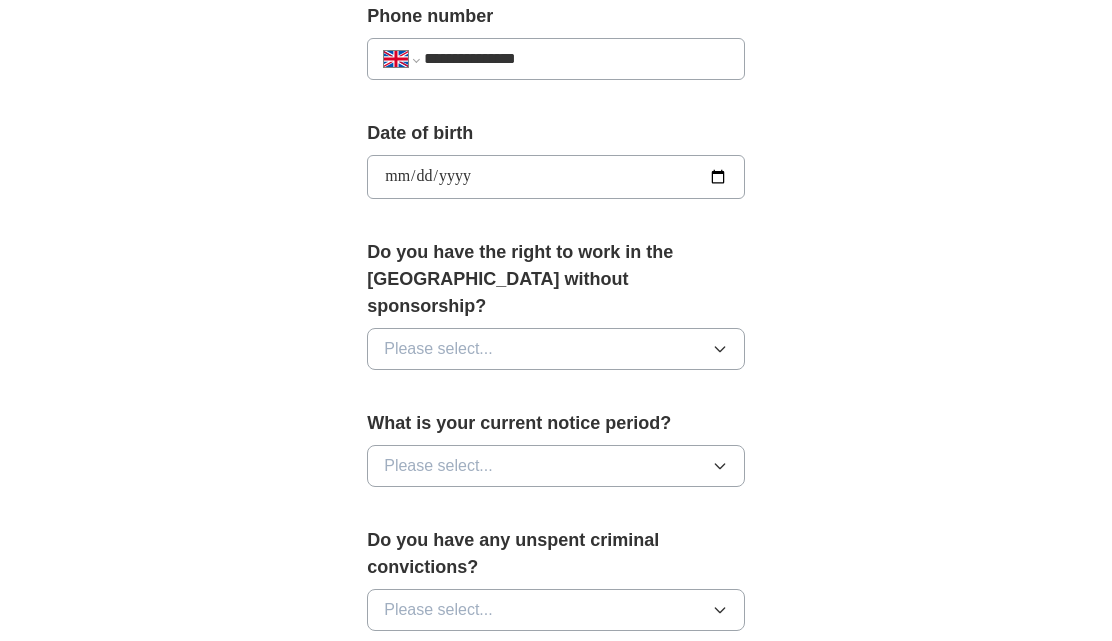 type on "**********" 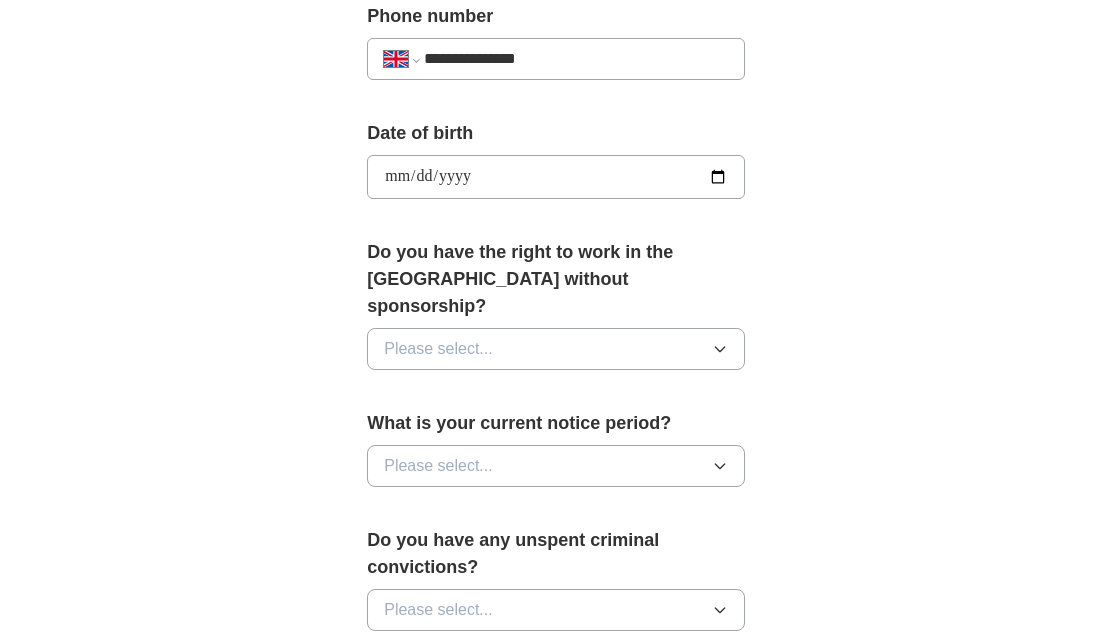 click on "Please select..." at bounding box center [556, 349] 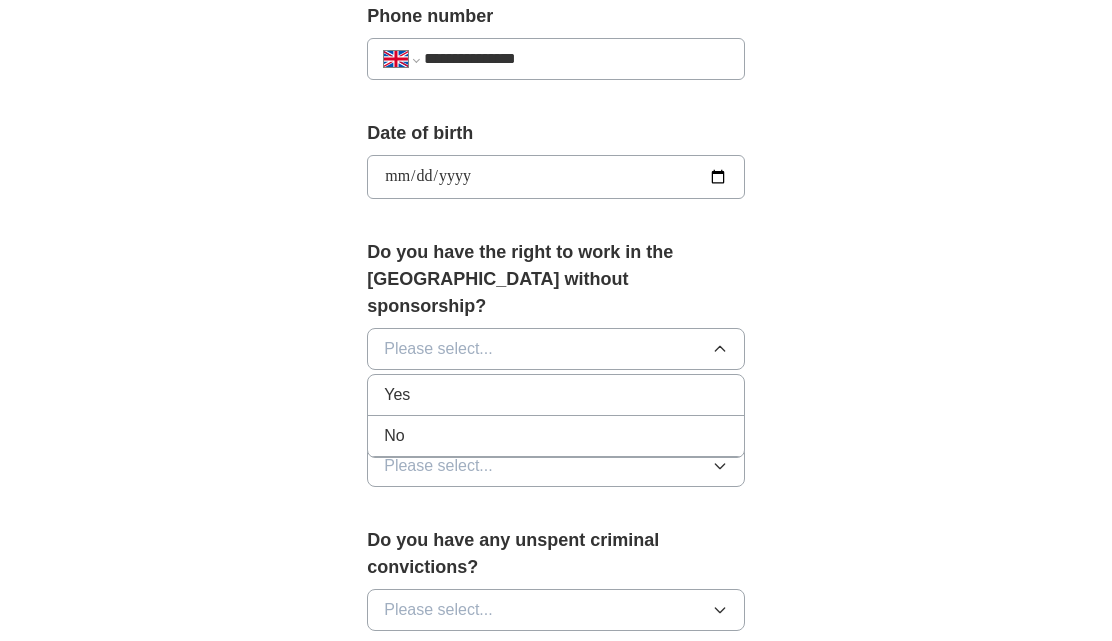 click on "Yes" at bounding box center (556, 395) 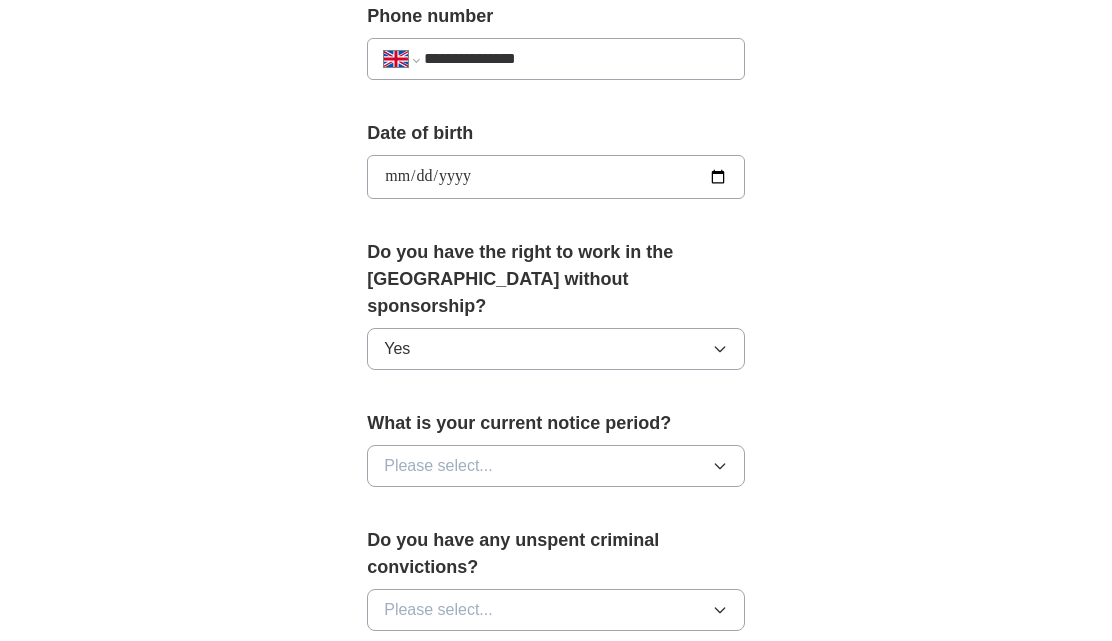 click 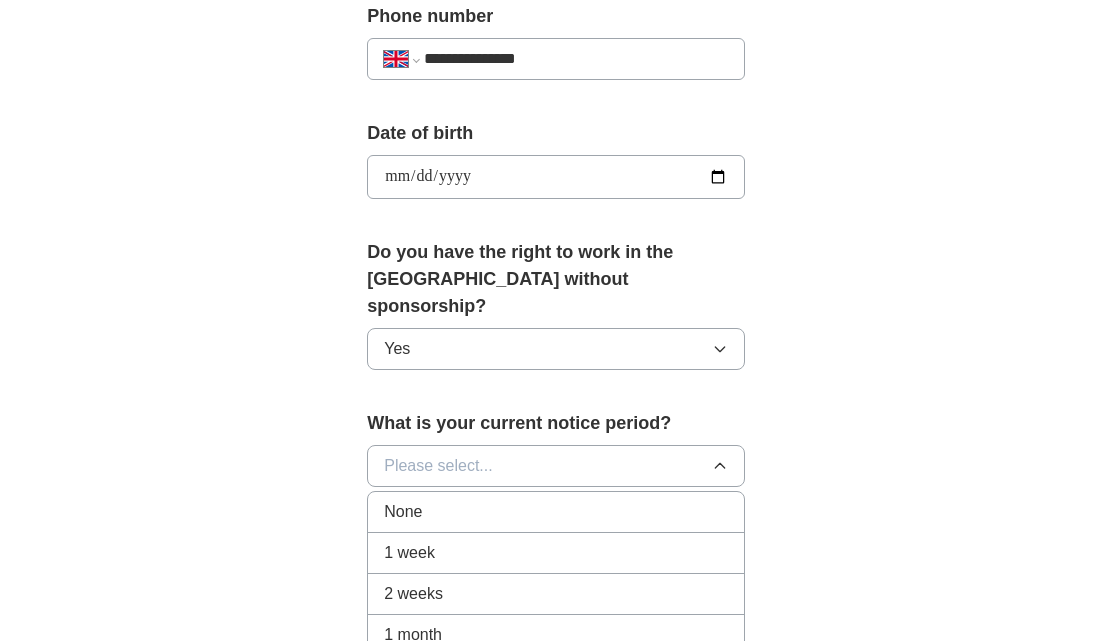 click on "None" at bounding box center (556, 512) 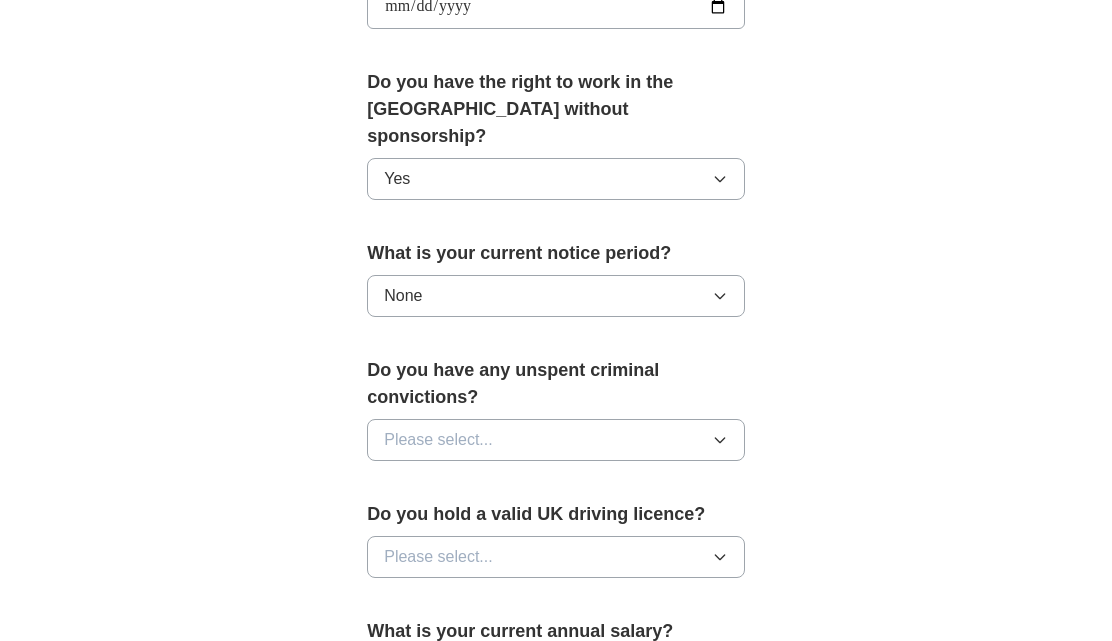 click on "Please select..." at bounding box center [556, 441] 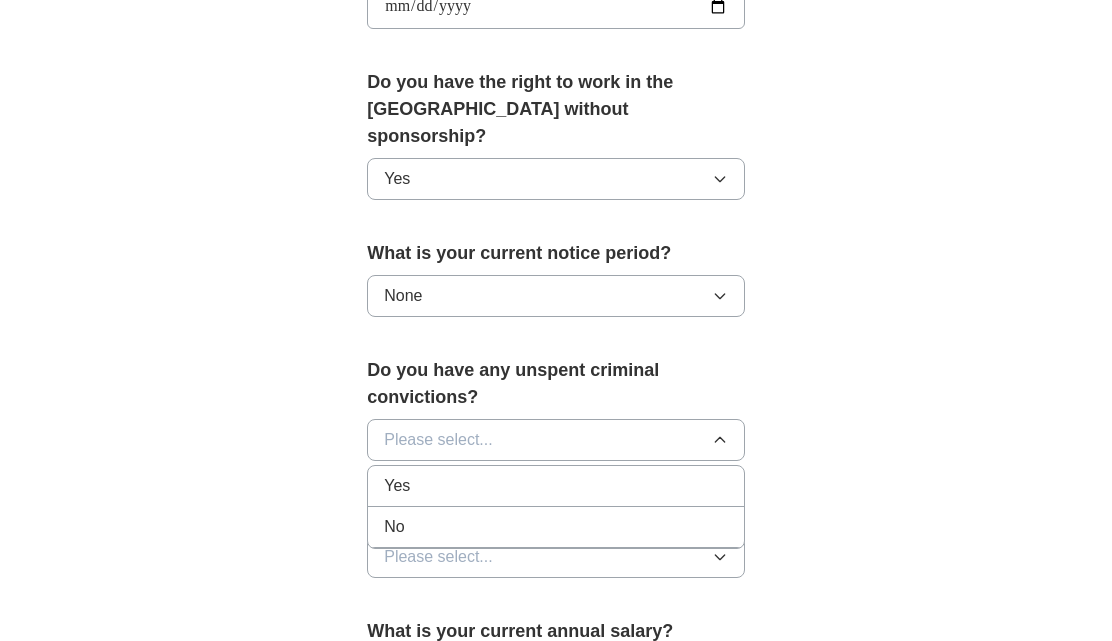 click on "No" at bounding box center (556, 527) 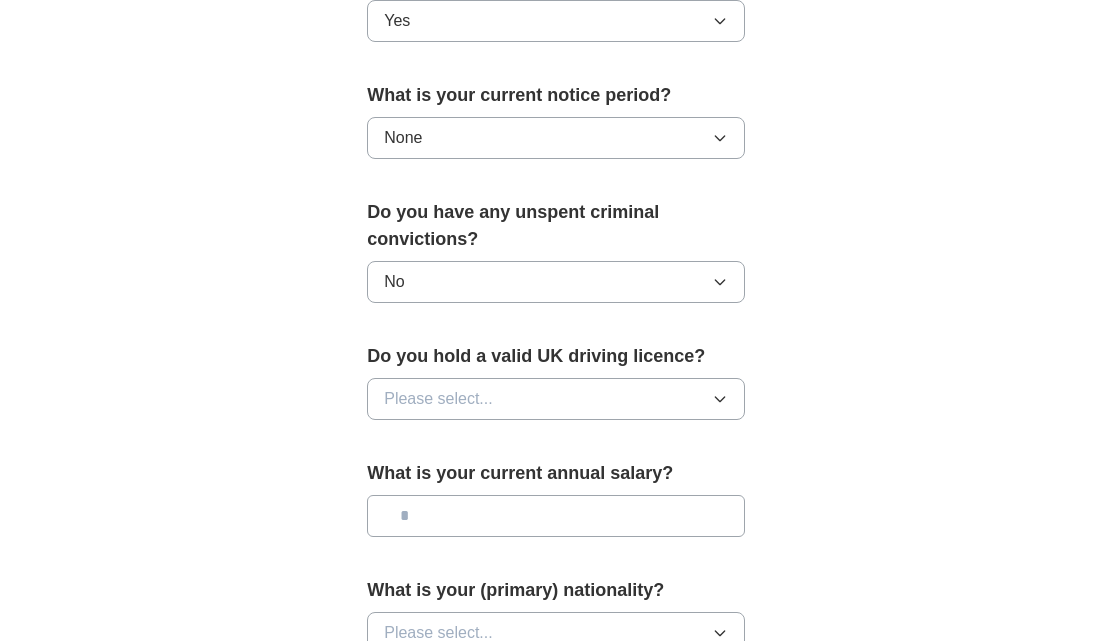 scroll, scrollTop: 1179, scrollLeft: 0, axis: vertical 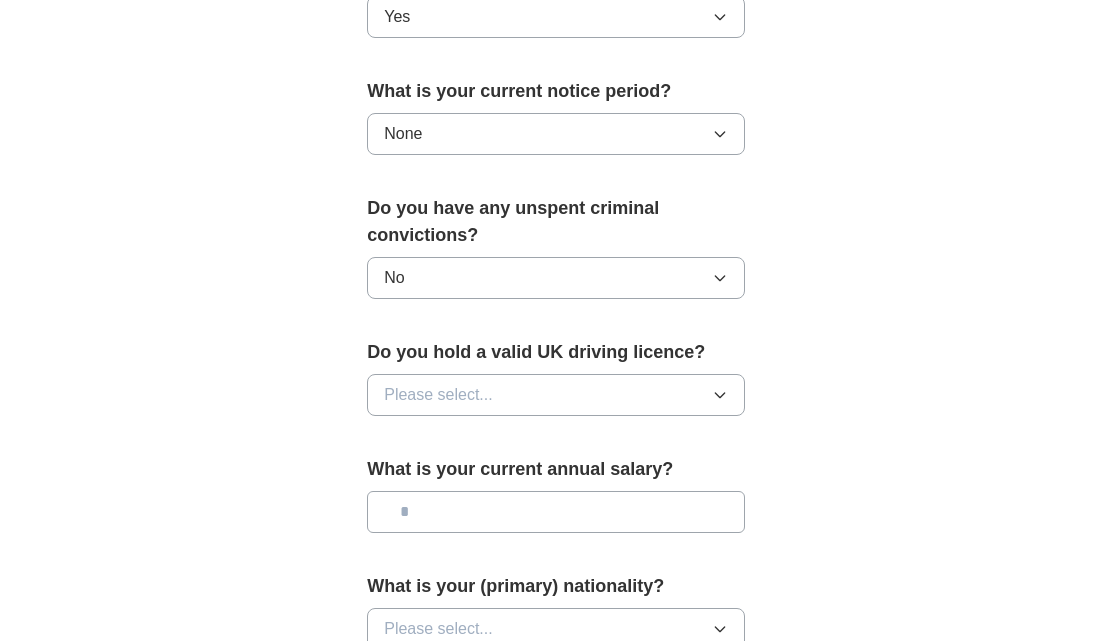 click 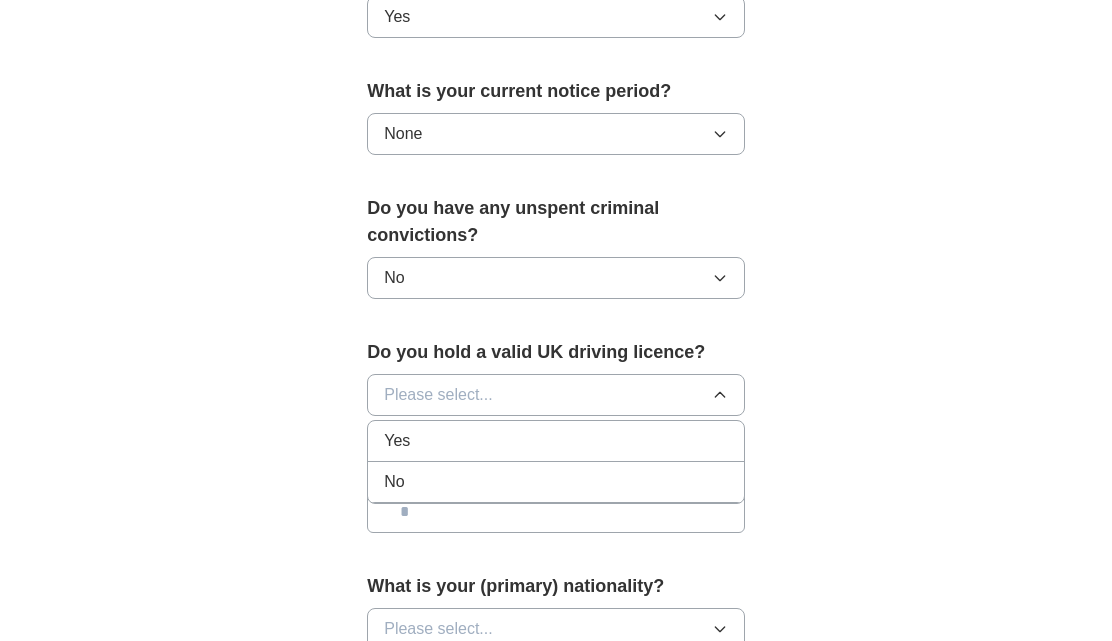 click on "No" at bounding box center [556, 482] 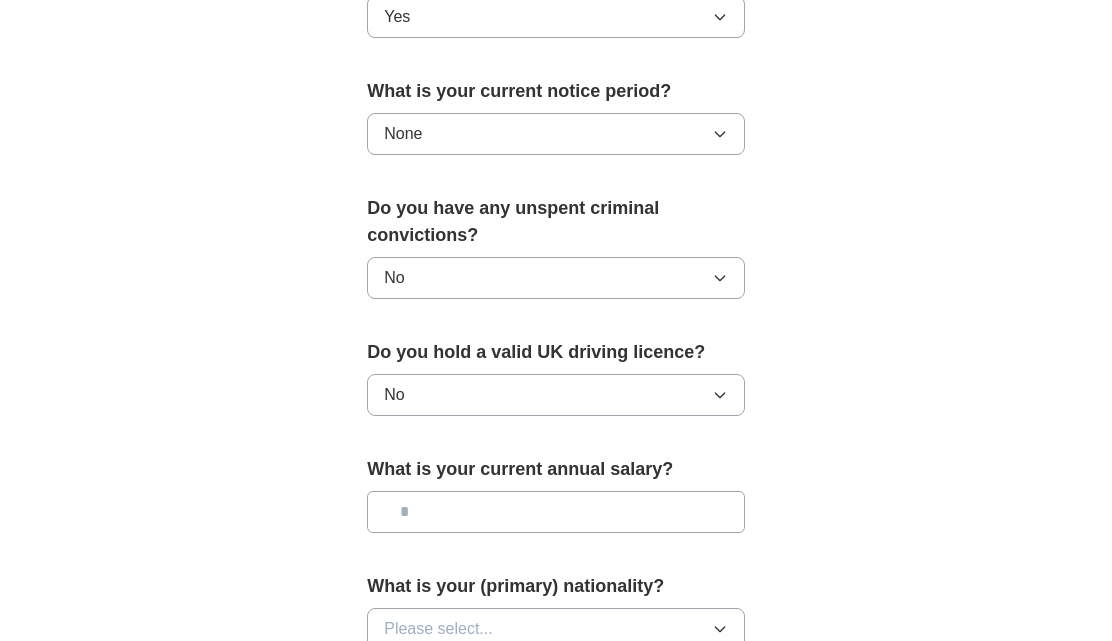 scroll, scrollTop: 1296, scrollLeft: 0, axis: vertical 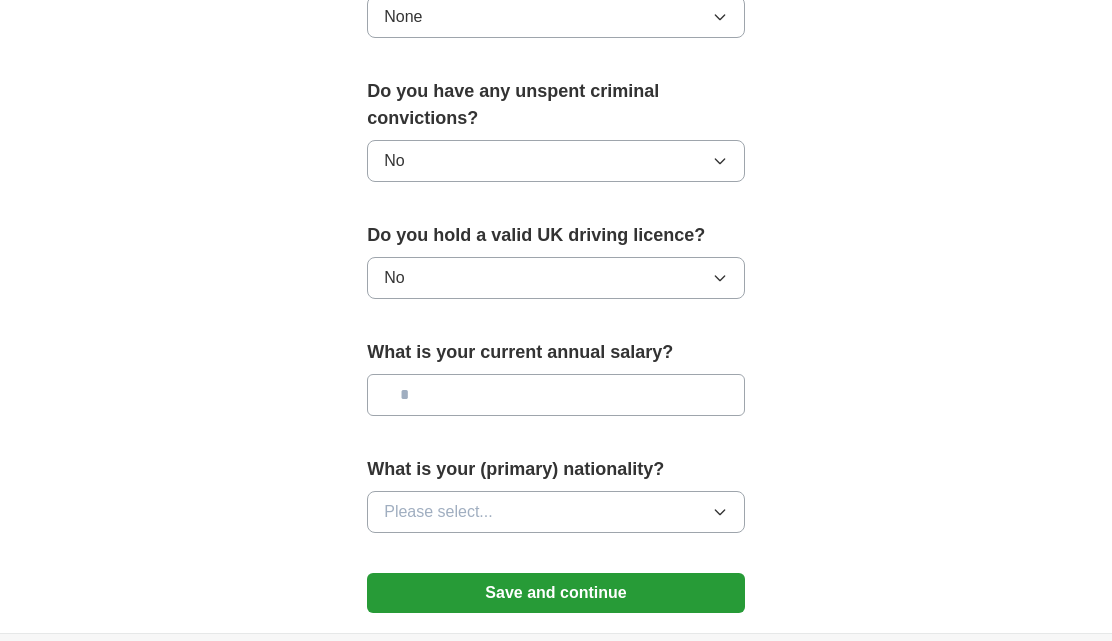 click at bounding box center (556, 395) 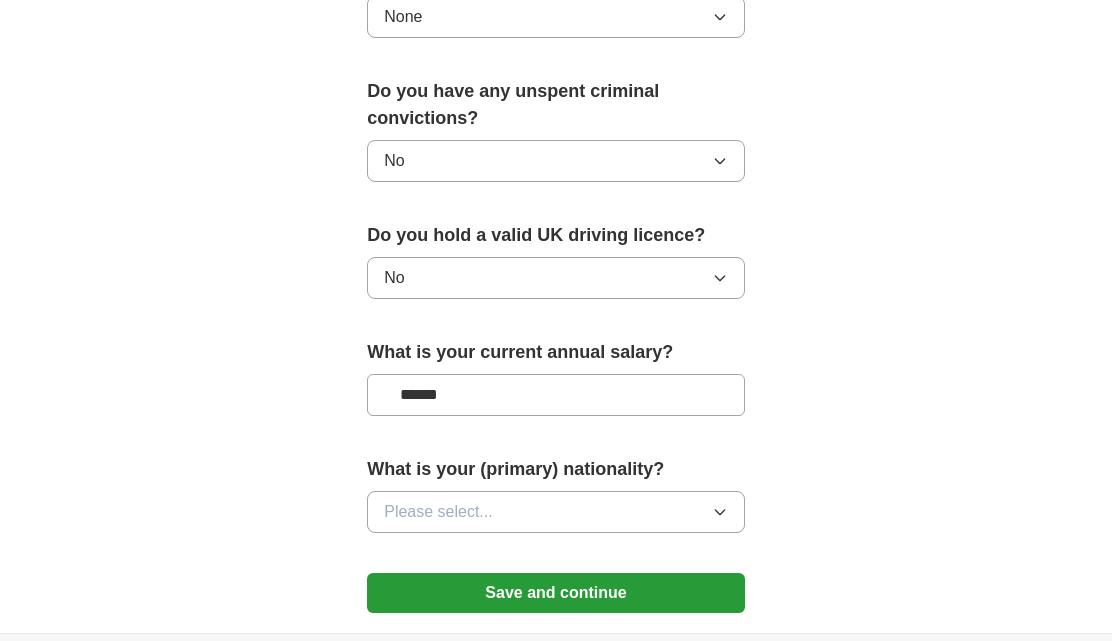 type on "*******" 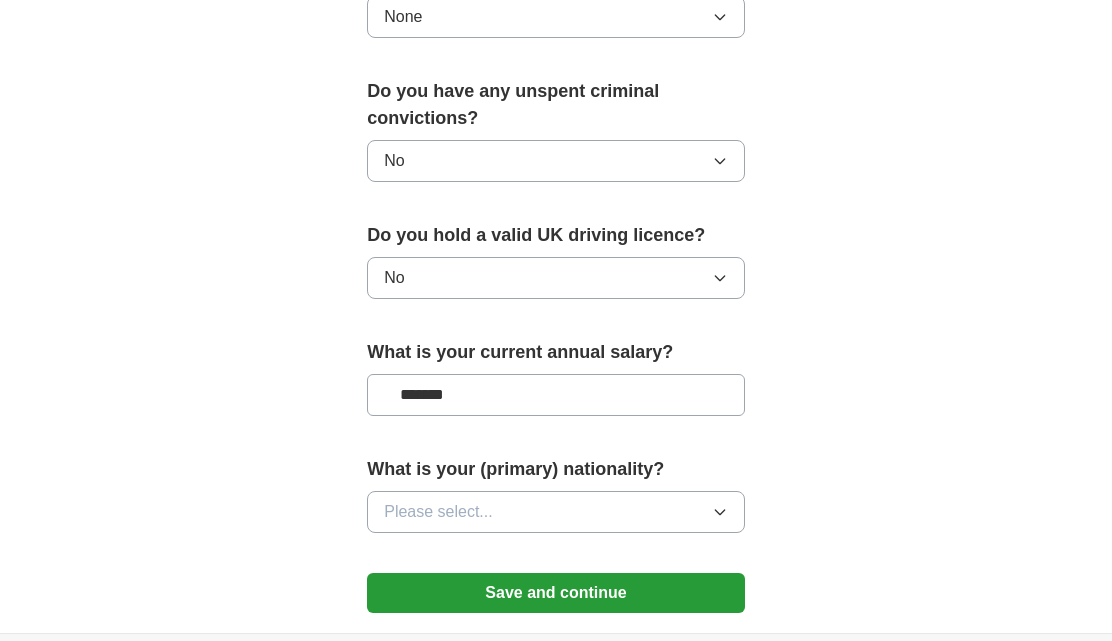 click 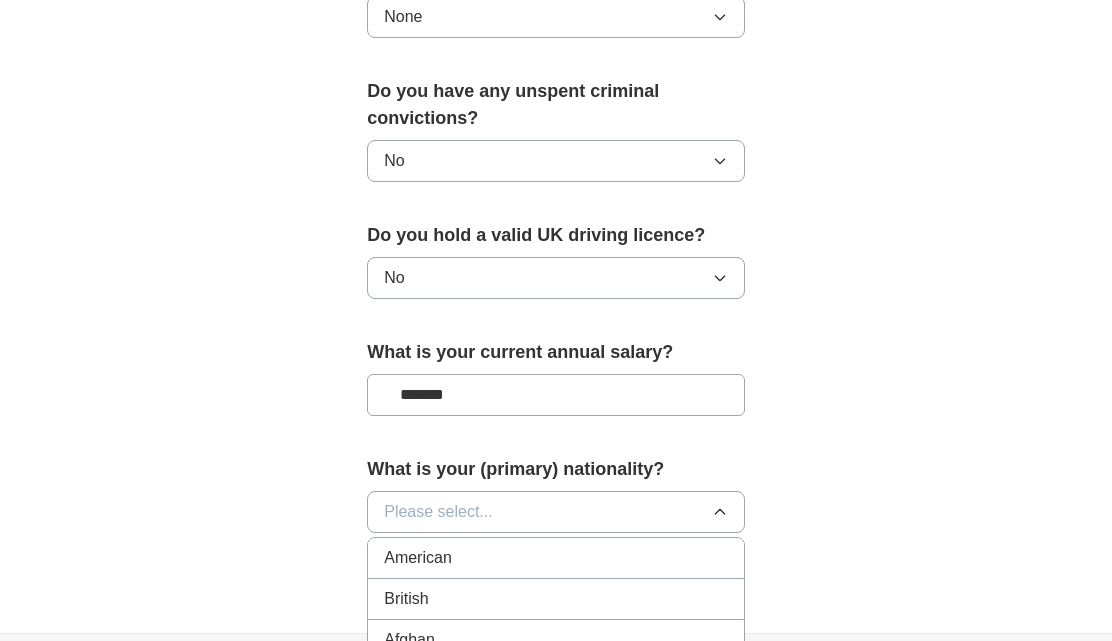 click on "British" at bounding box center [556, 599] 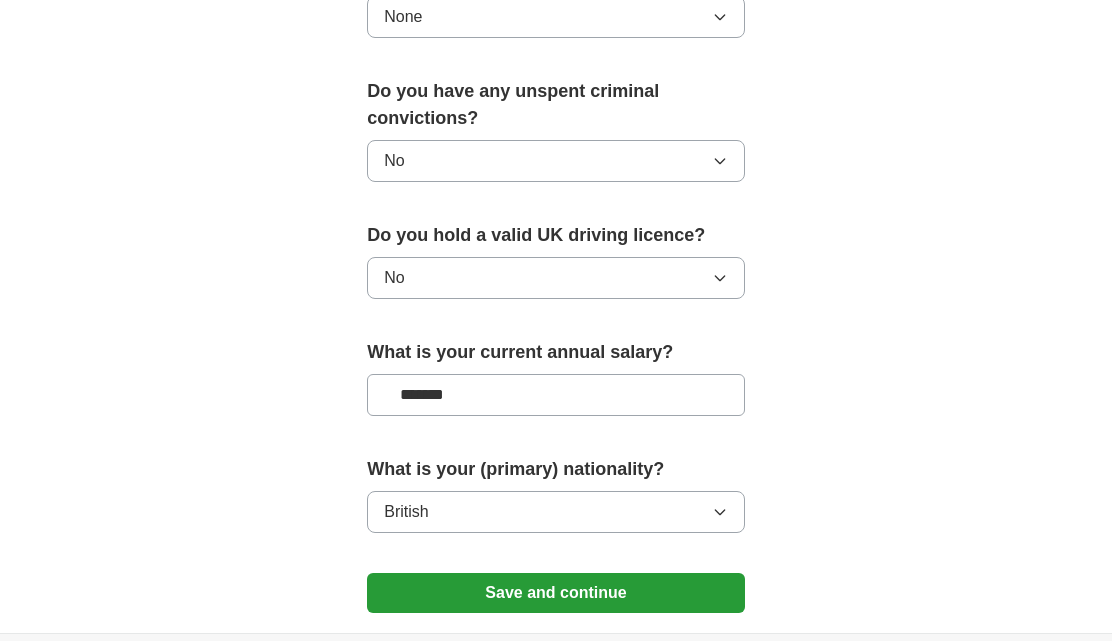click on "Save and continue" at bounding box center [556, 593] 